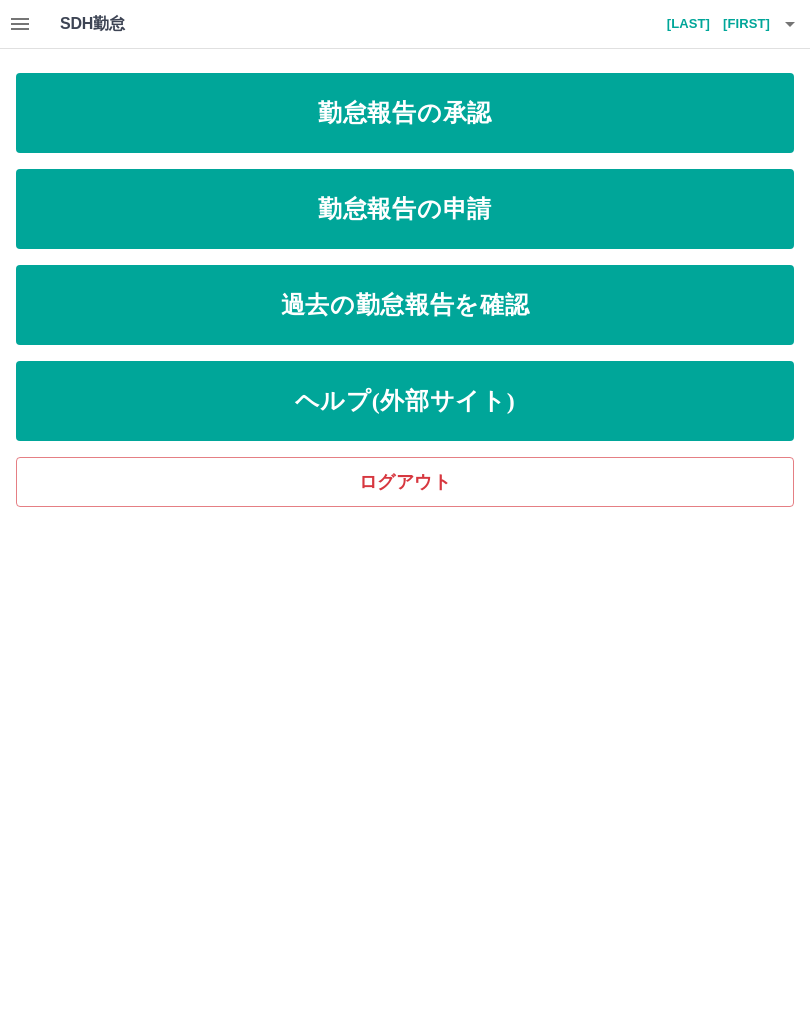 scroll, scrollTop: 0, scrollLeft: 0, axis: both 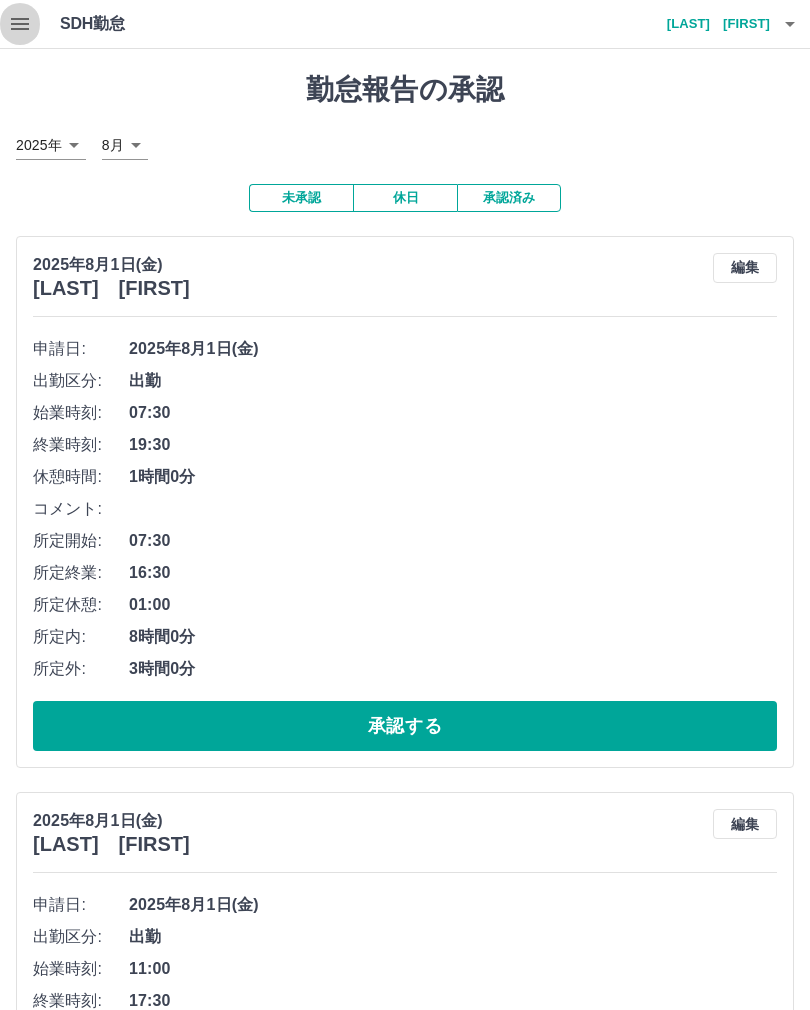 click at bounding box center [20, 24] 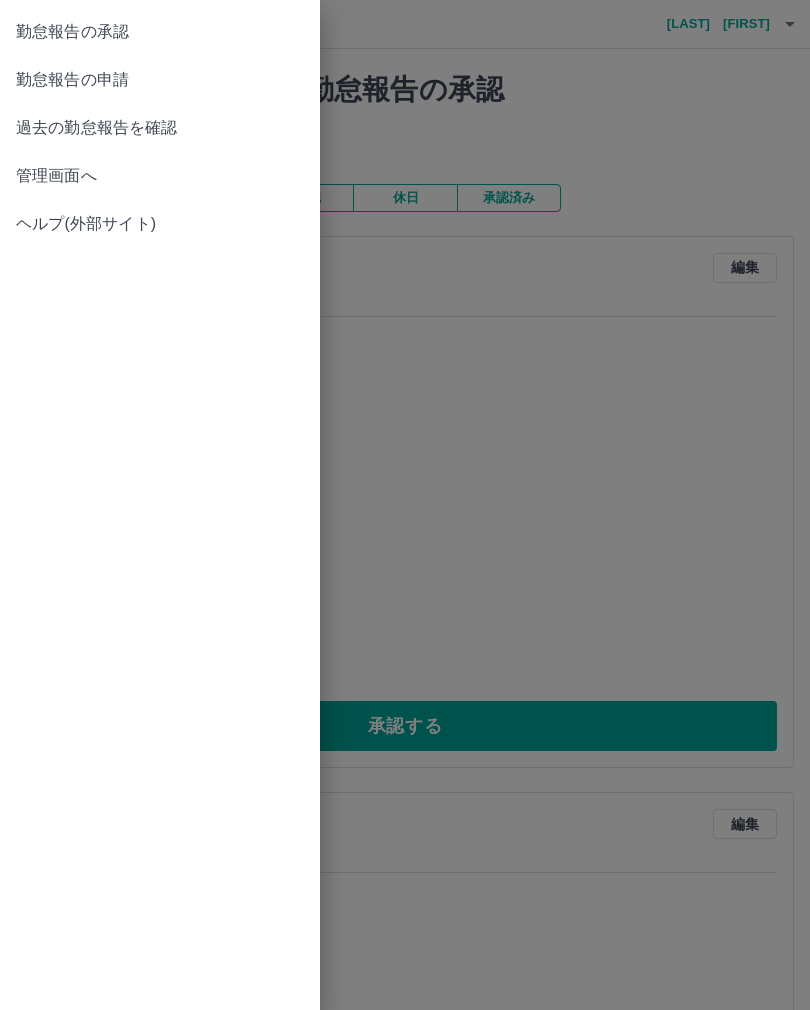 click on "勤怠報告の申請" at bounding box center [160, 80] 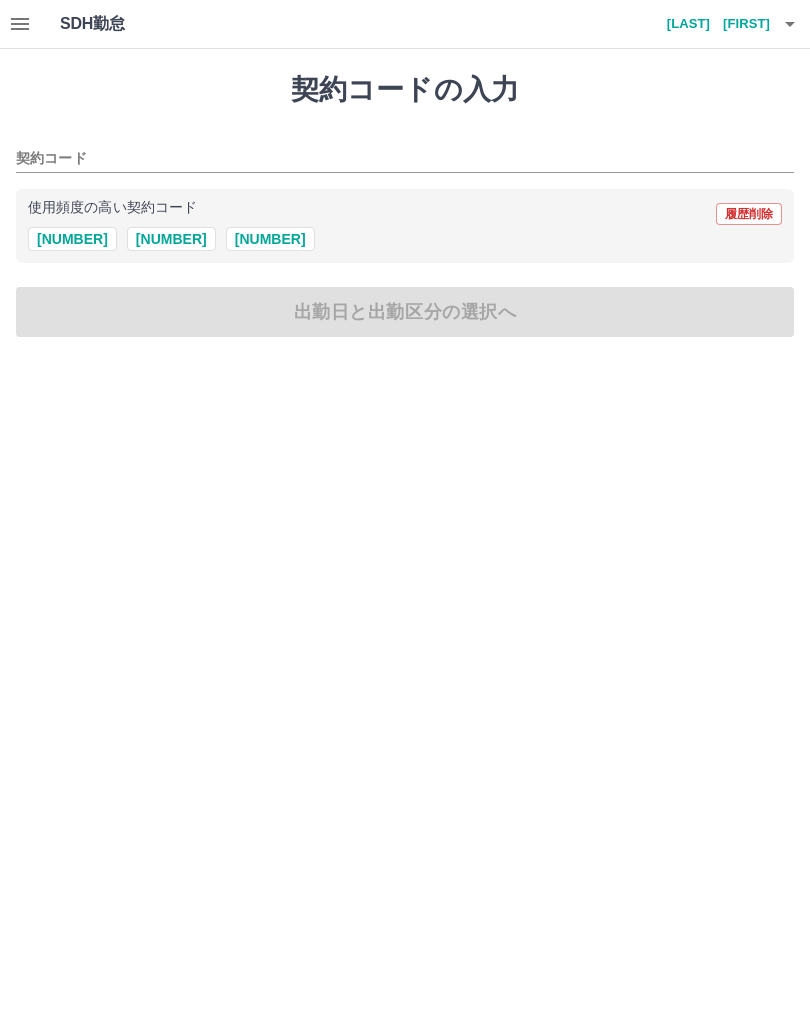 click on "39424002" at bounding box center (171, 239) 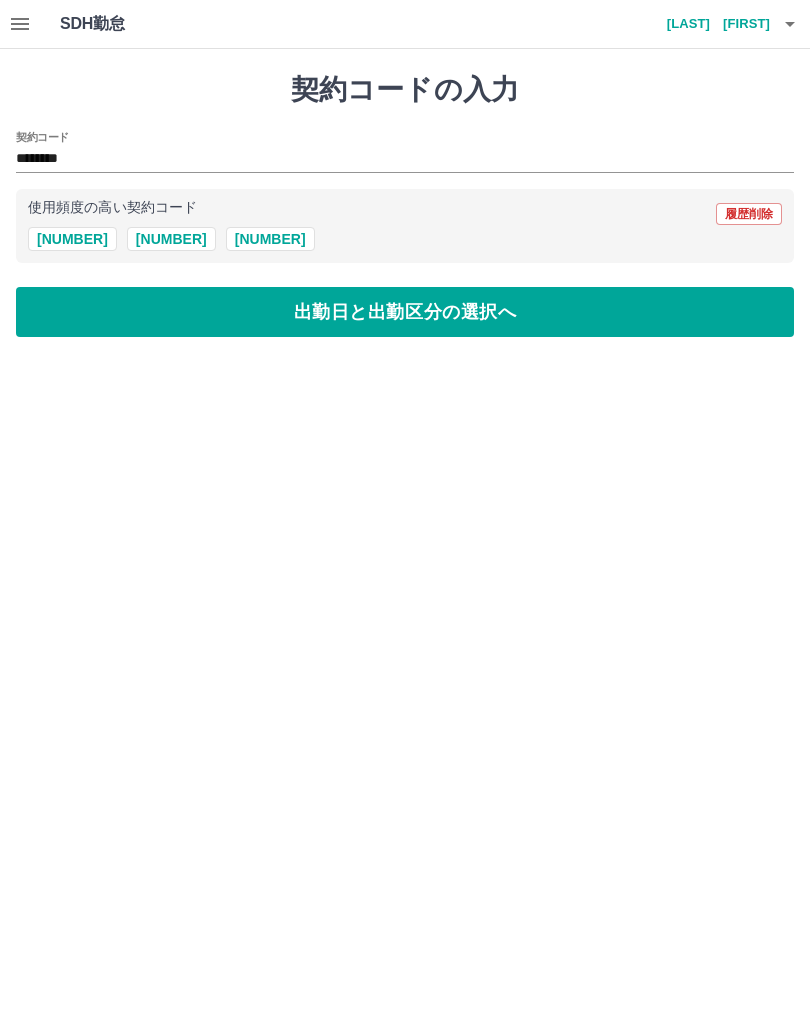 click on "出勤日と出勤区分の選択へ" at bounding box center [405, 312] 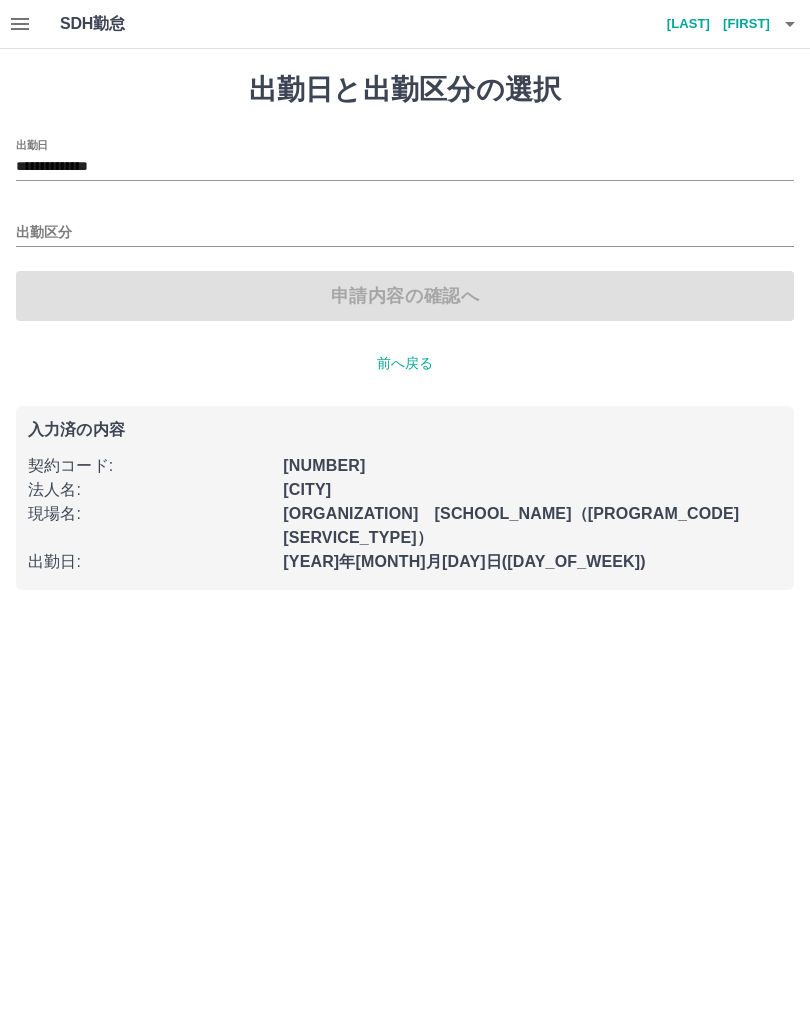 click on "出勤区分" at bounding box center (405, 233) 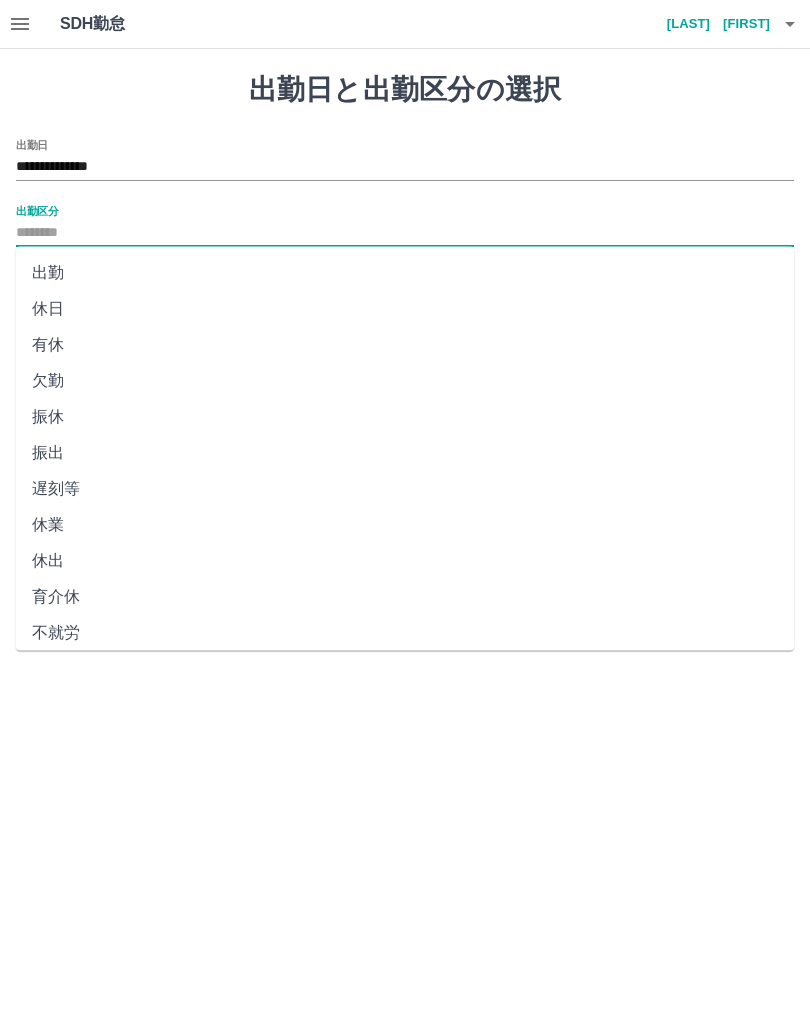 click on "出勤" at bounding box center [405, 273] 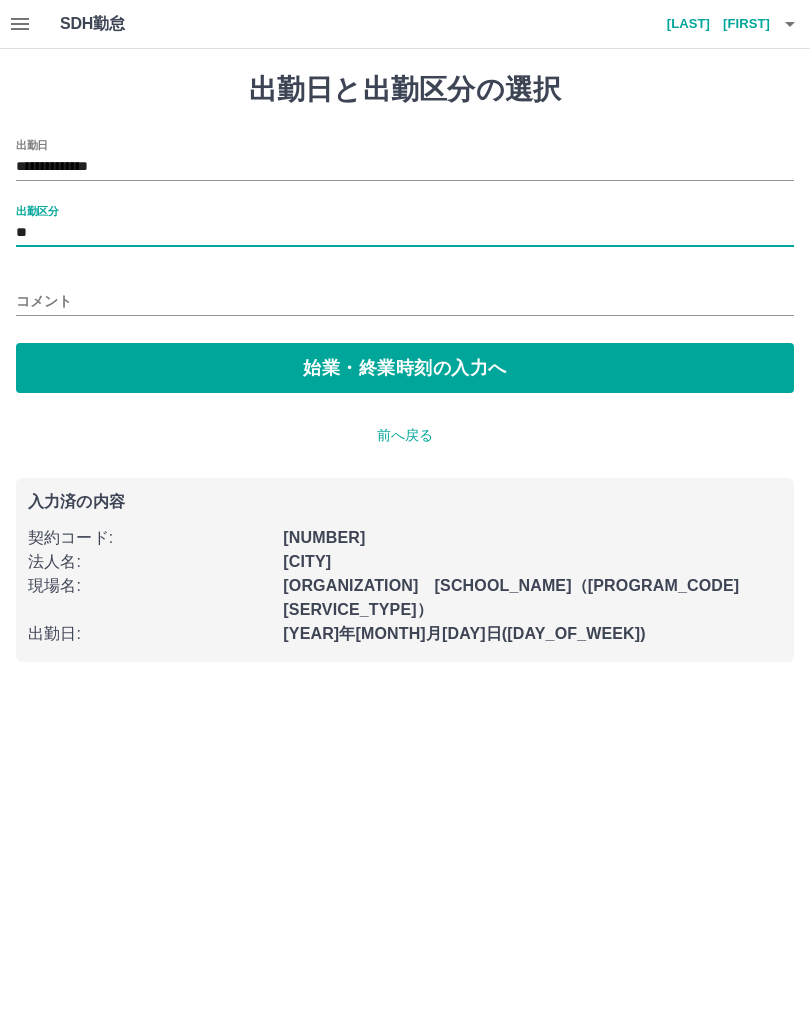 click on "始業・終業時刻の入力へ" at bounding box center (405, 368) 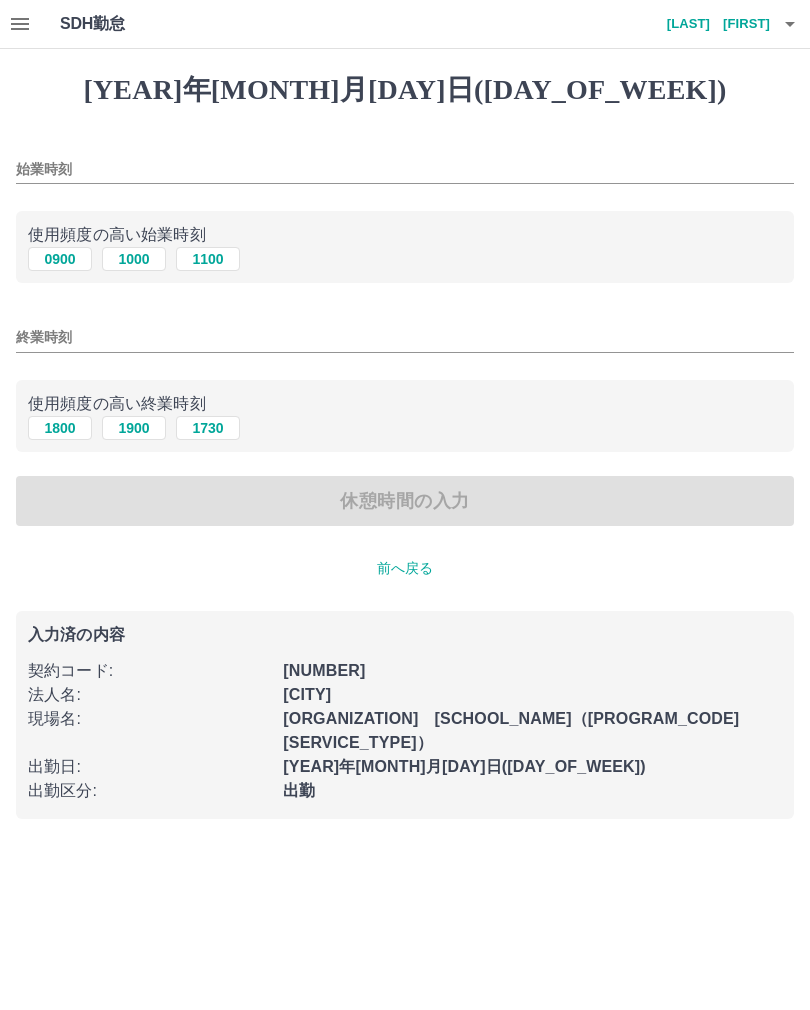click on "始業時刻" at bounding box center (405, 169) 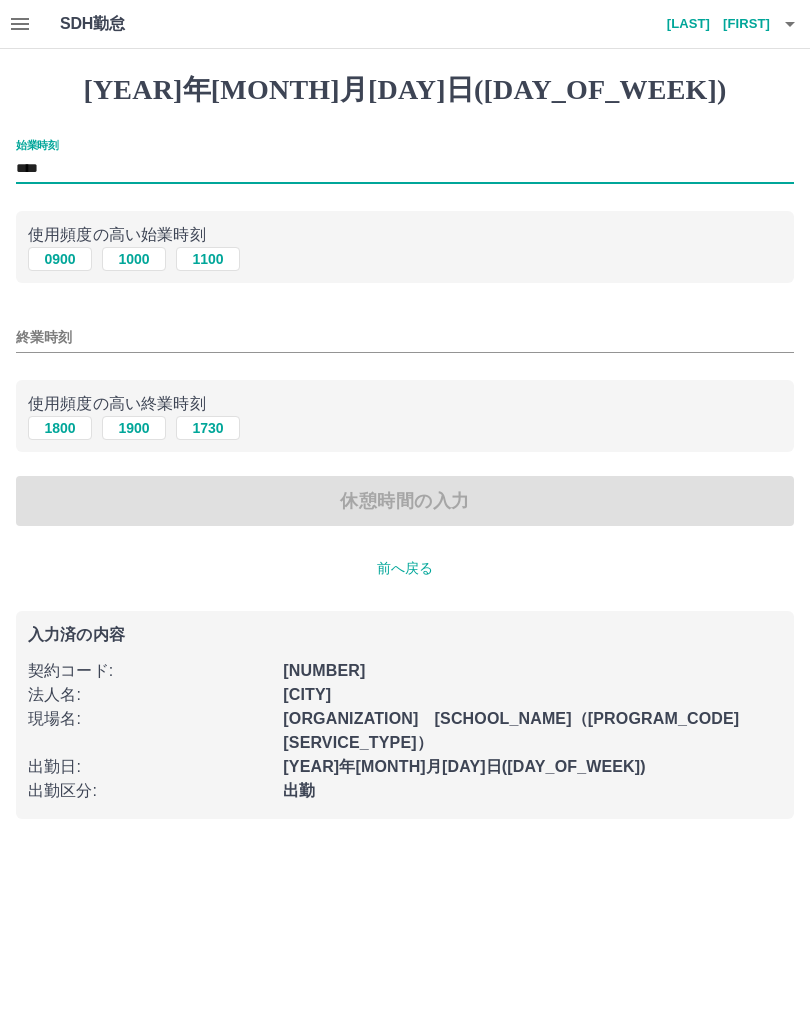 type on "****" 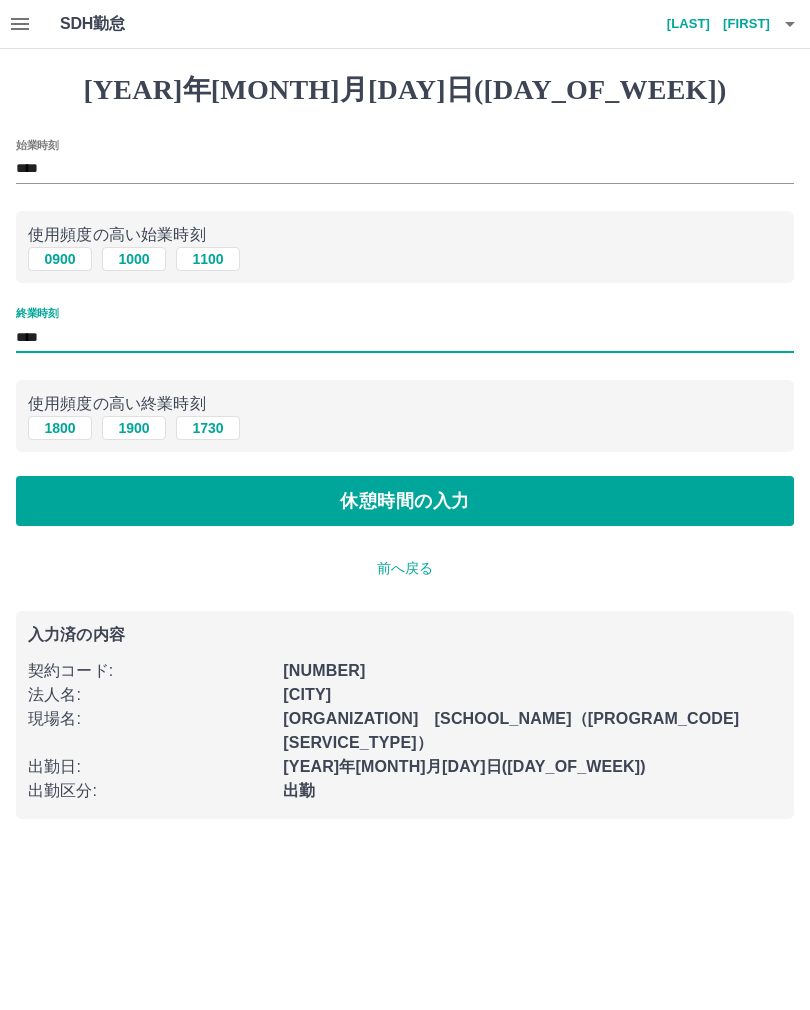 type on "****" 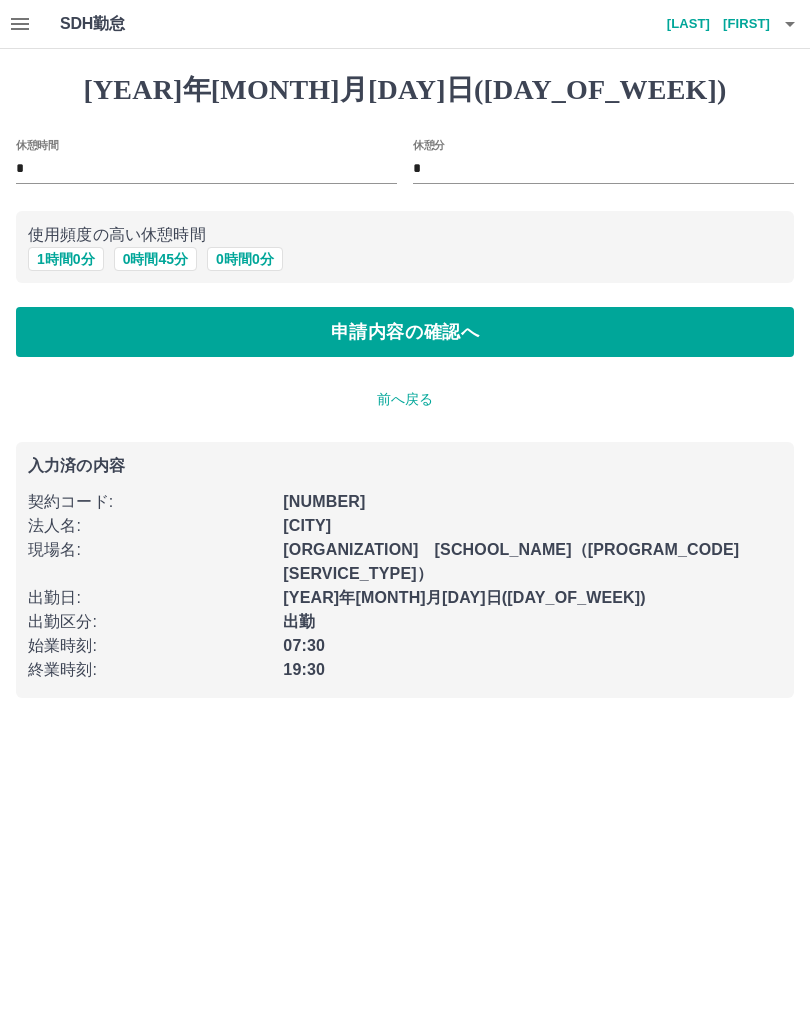 click on "1 時間 0 分" at bounding box center (66, 259) 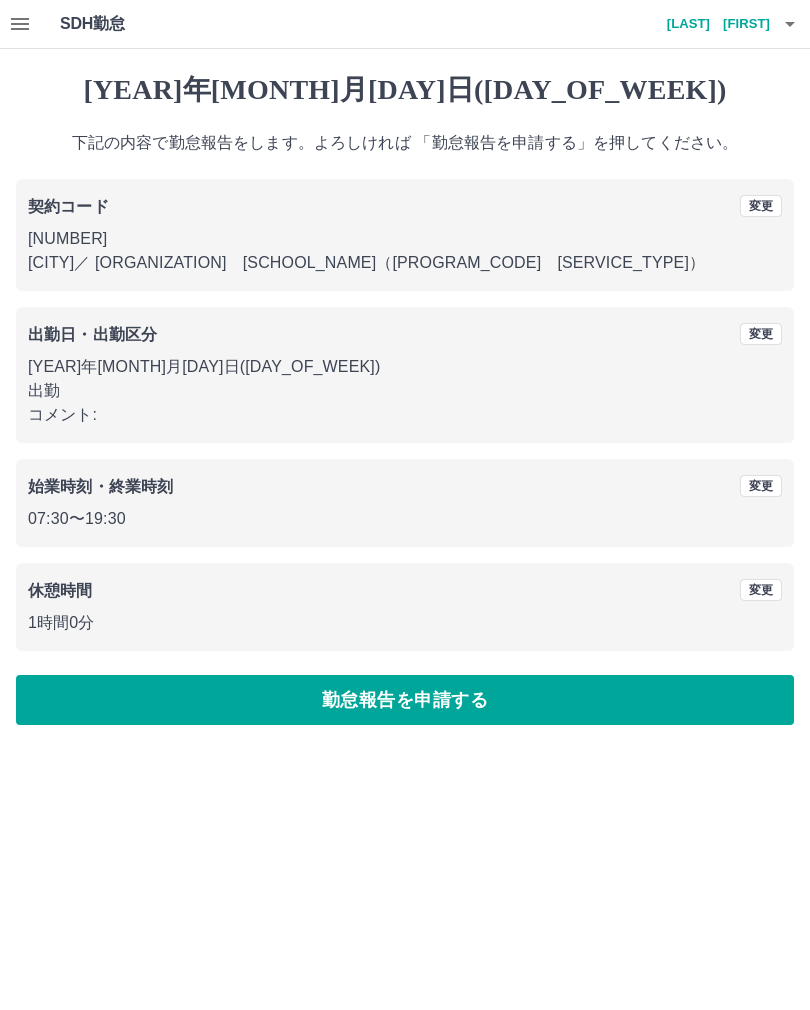click on "勤怠報告を申請する" at bounding box center (405, 700) 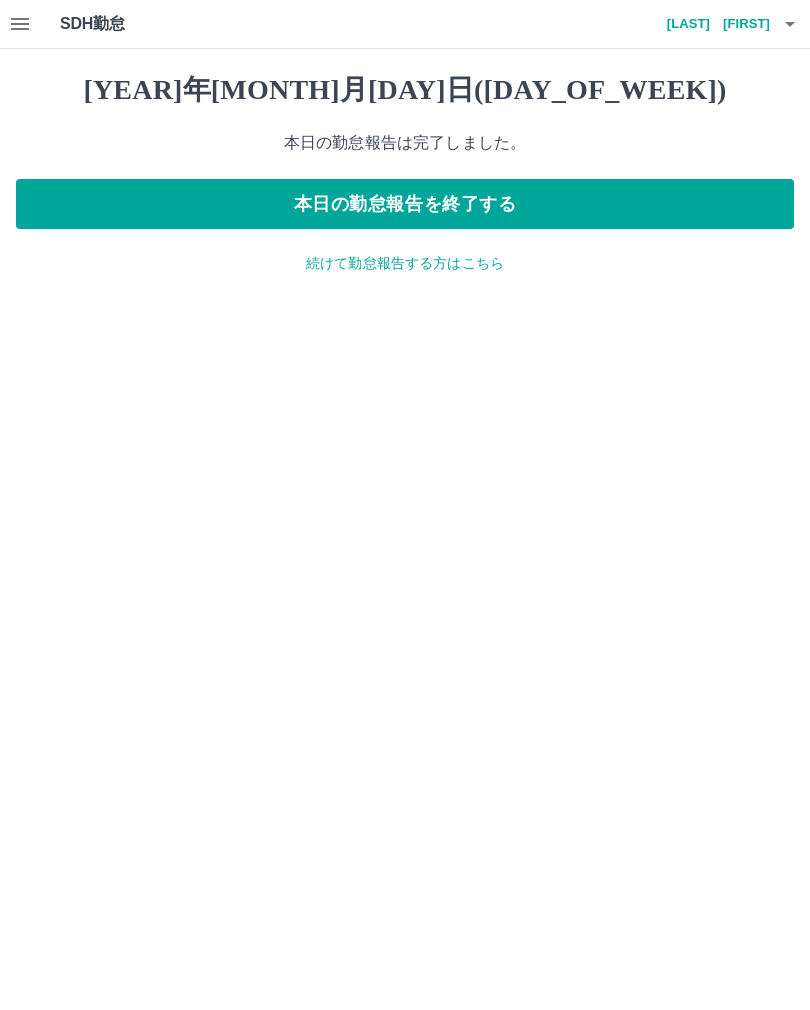 click on "続けて勤怠報告する方はこちら" at bounding box center (405, 263) 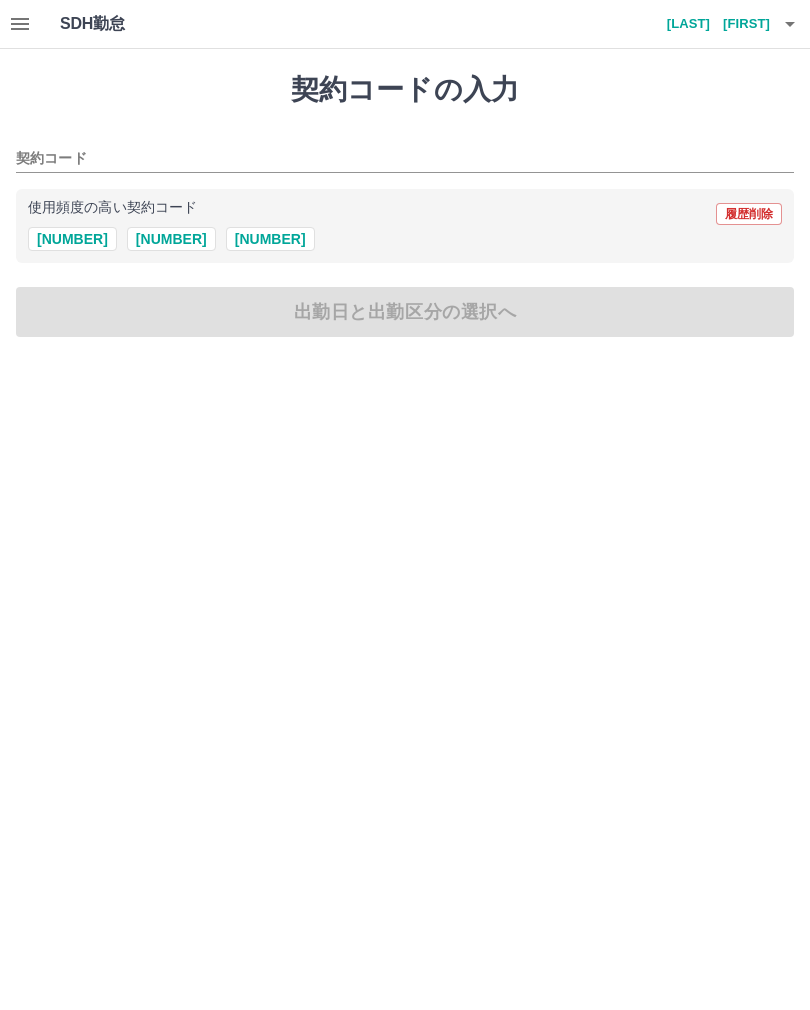 click on "39424002" at bounding box center (171, 239) 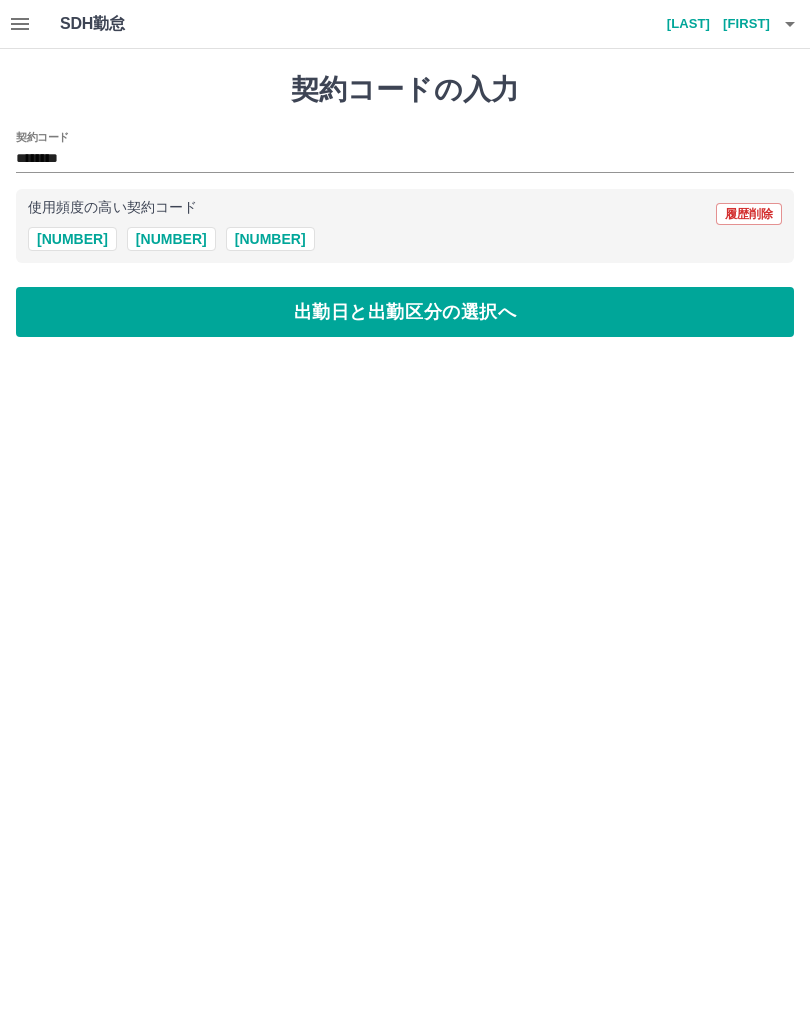 click on "出勤日と出勤区分の選択へ" at bounding box center (405, 312) 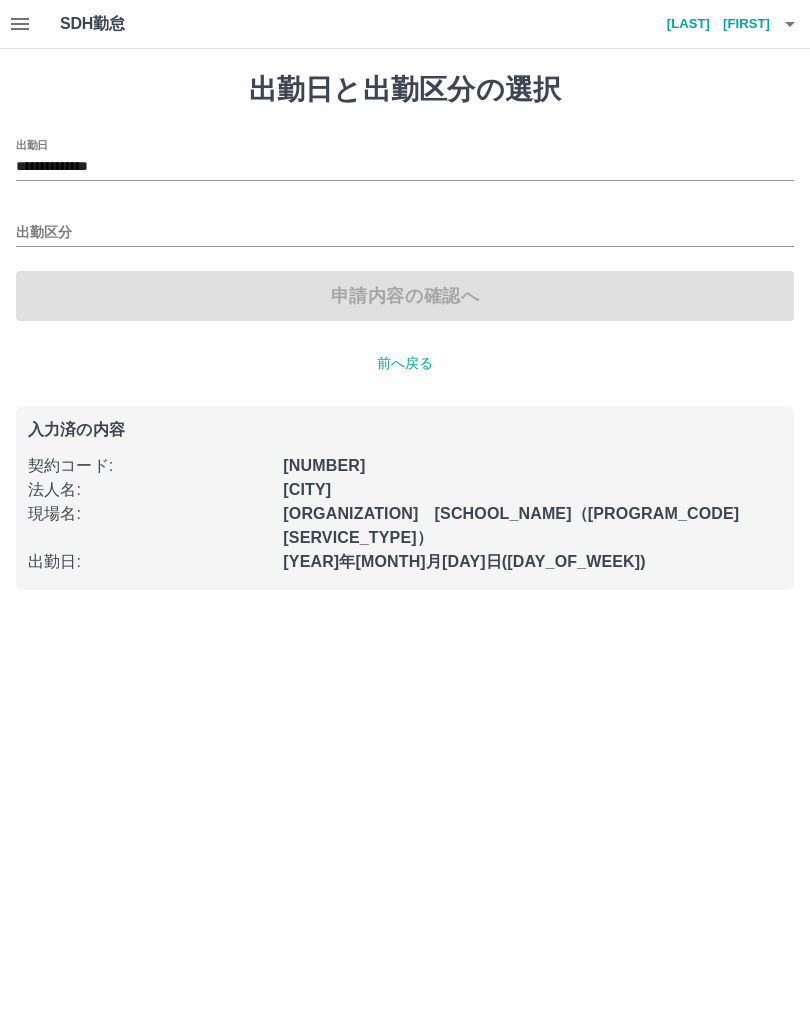 click on "出勤区分" at bounding box center (405, 233) 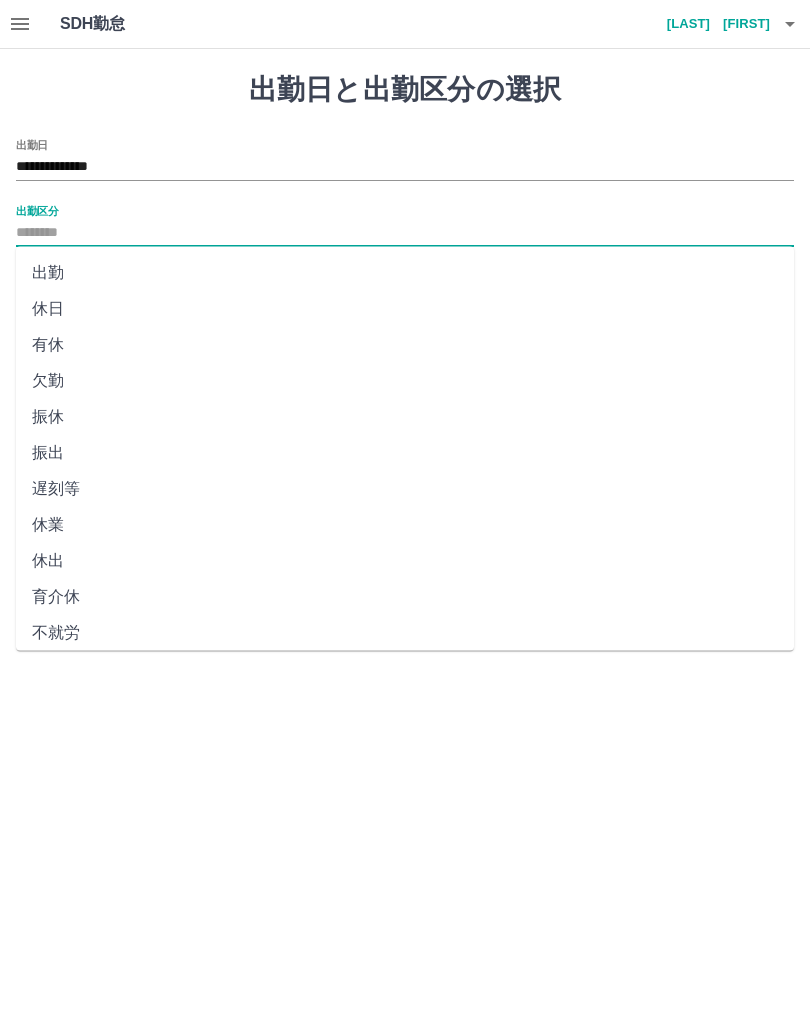 click on "出勤" at bounding box center (405, 273) 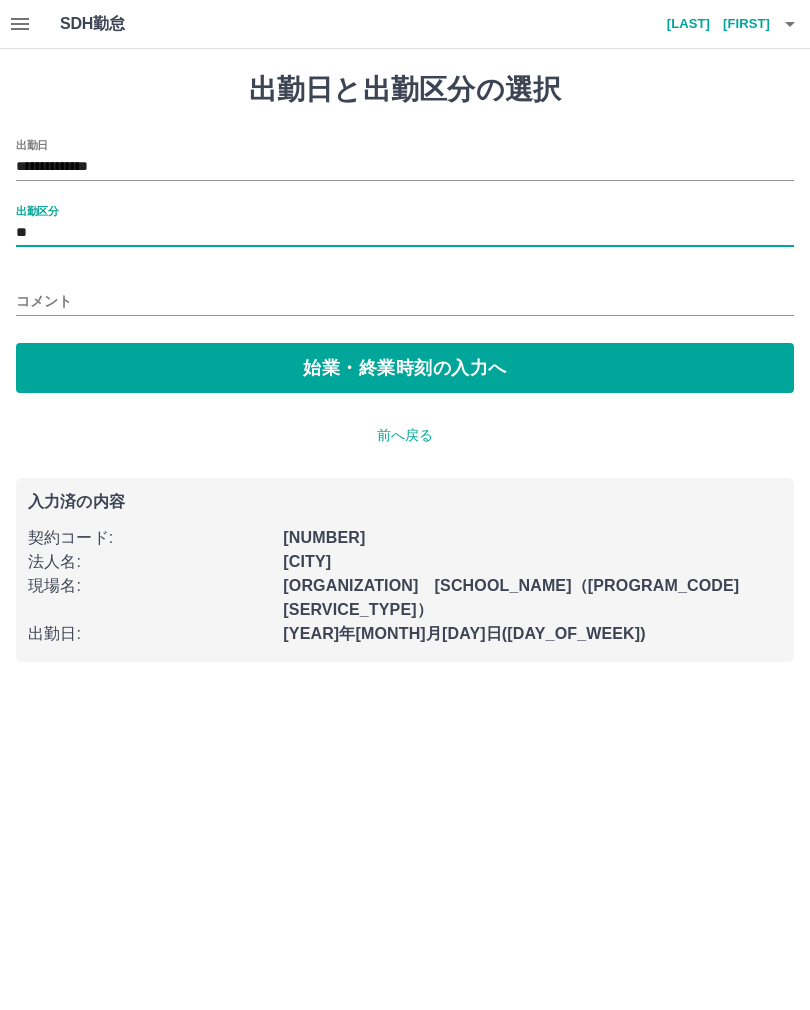 click on "始業・終業時刻の入力へ" at bounding box center [405, 368] 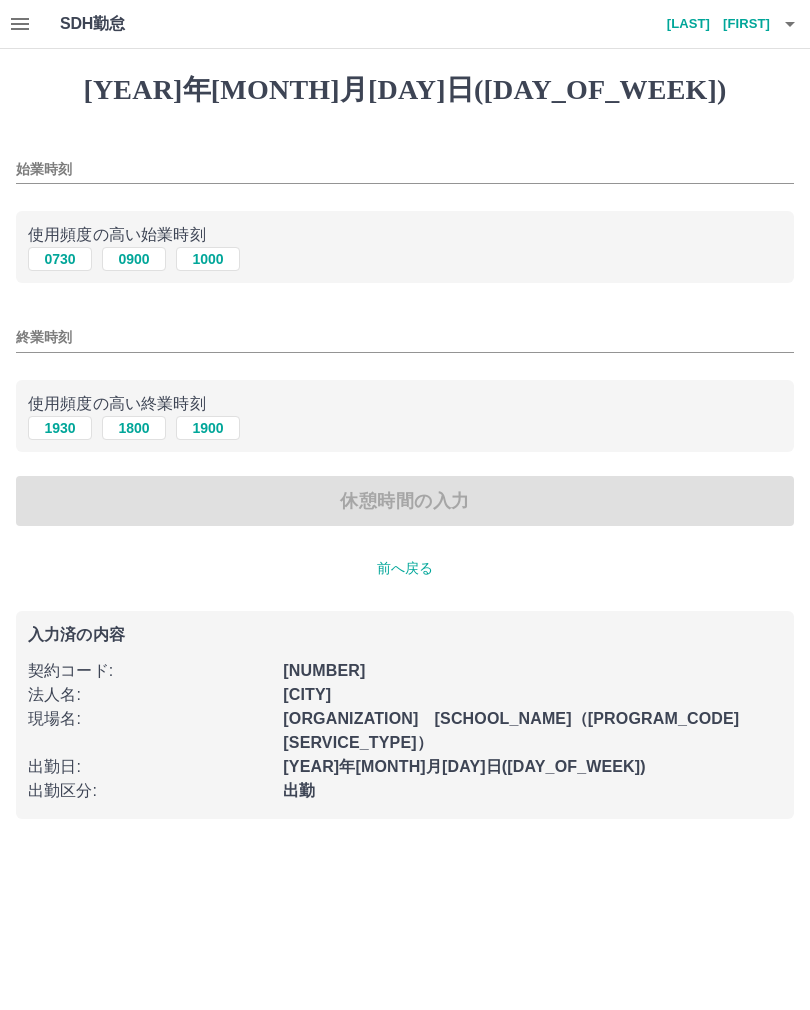 click on "前へ戻る" at bounding box center [405, 568] 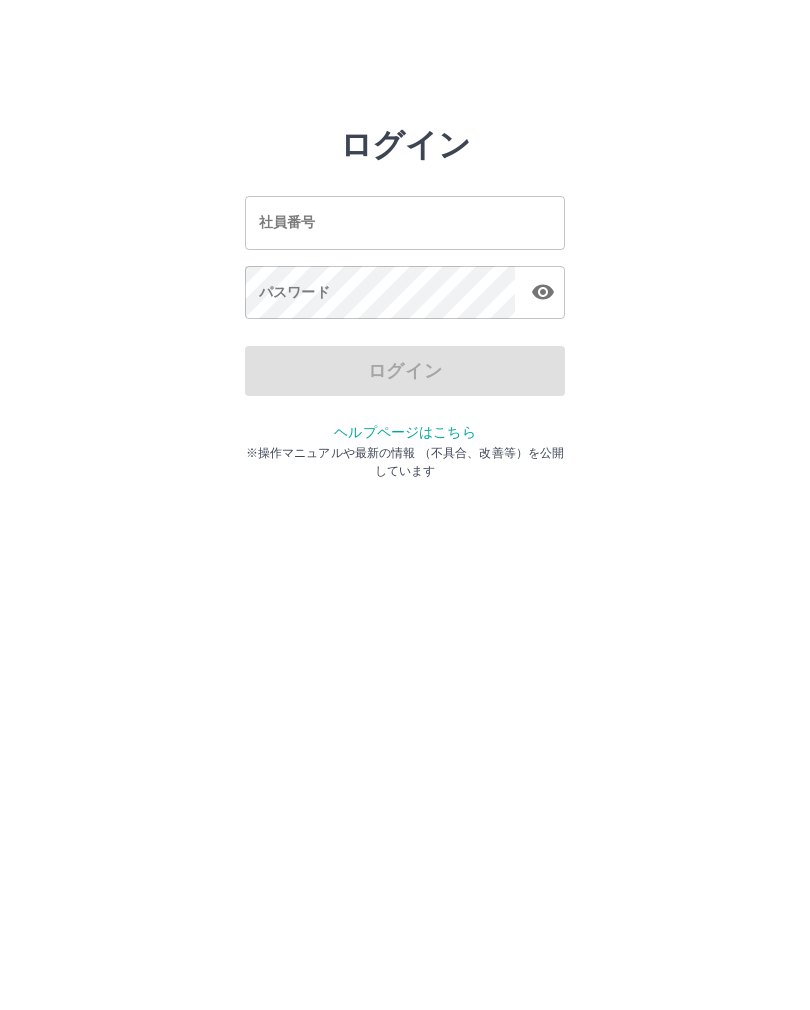 scroll, scrollTop: 0, scrollLeft: 0, axis: both 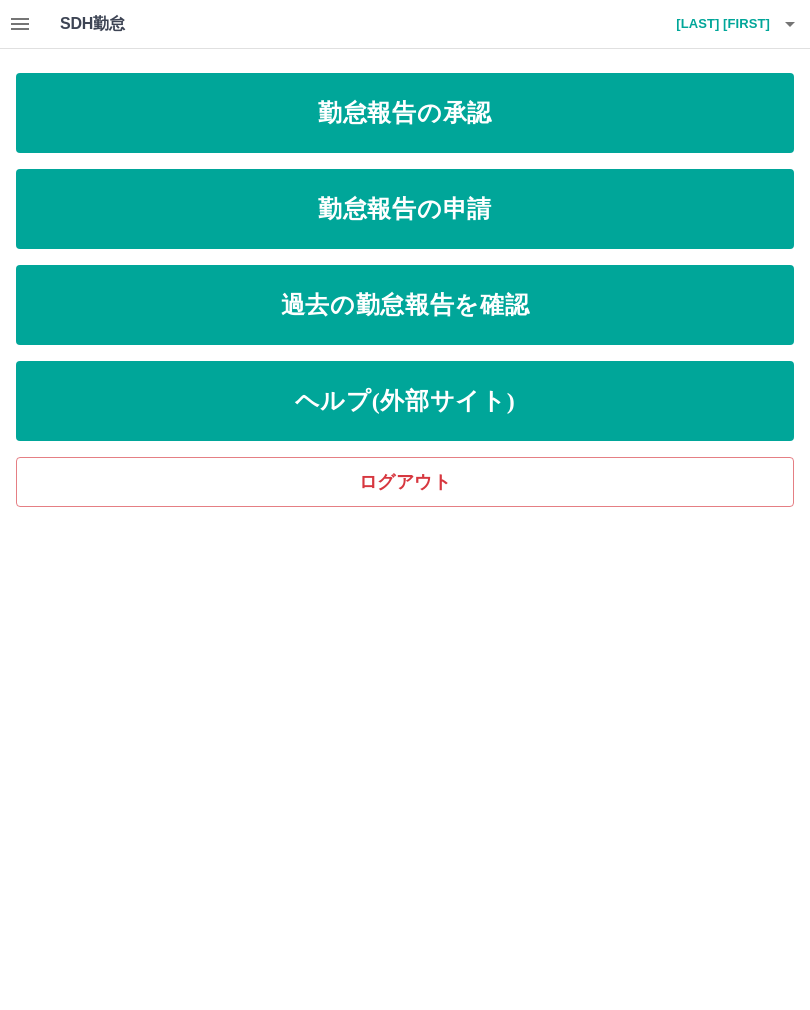 click on "貝吹　裕一郎" at bounding box center (710, 24) 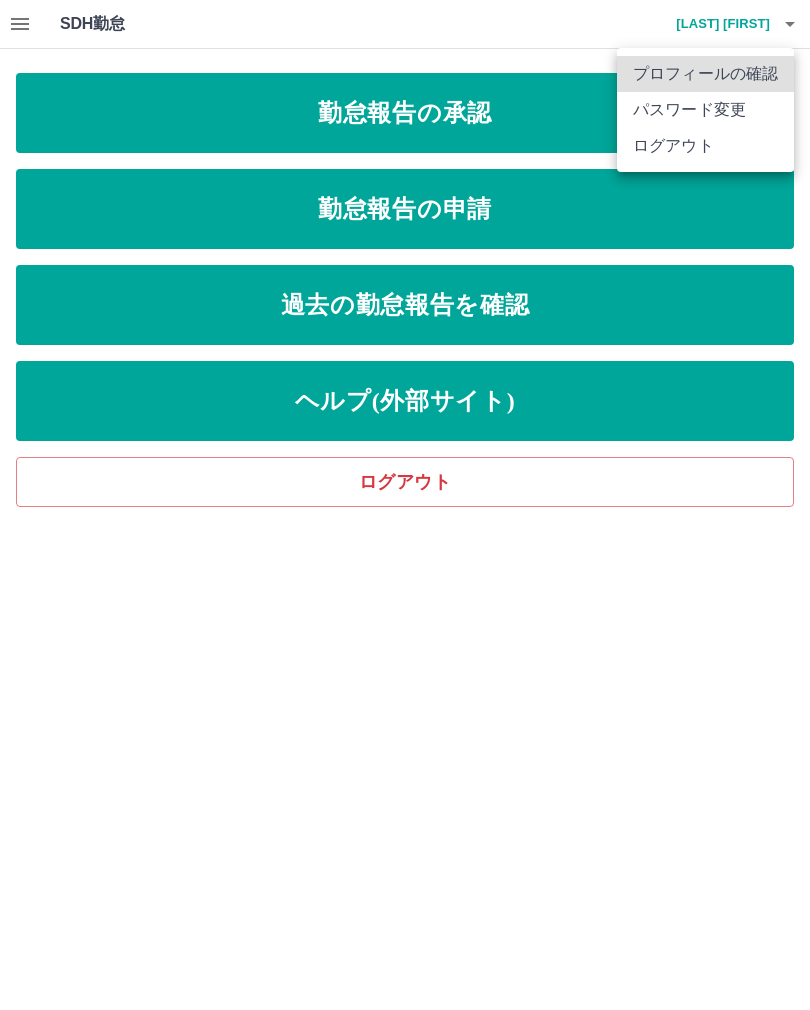 click on "ログアウト" at bounding box center [705, 146] 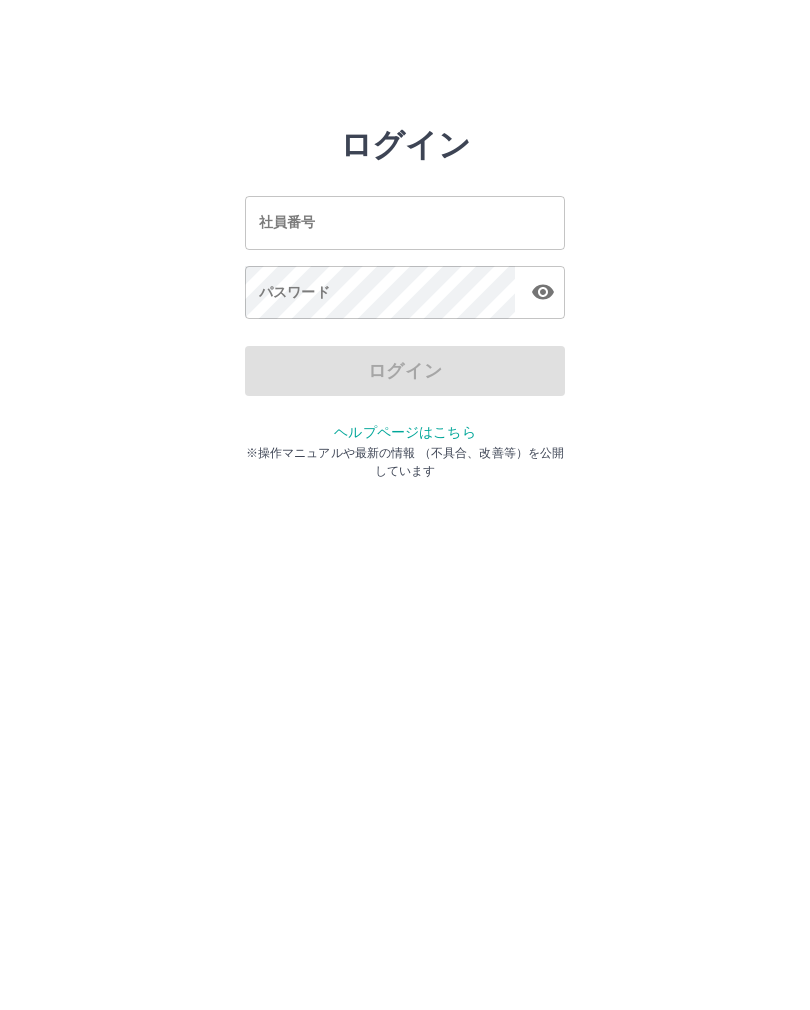 scroll, scrollTop: 0, scrollLeft: 0, axis: both 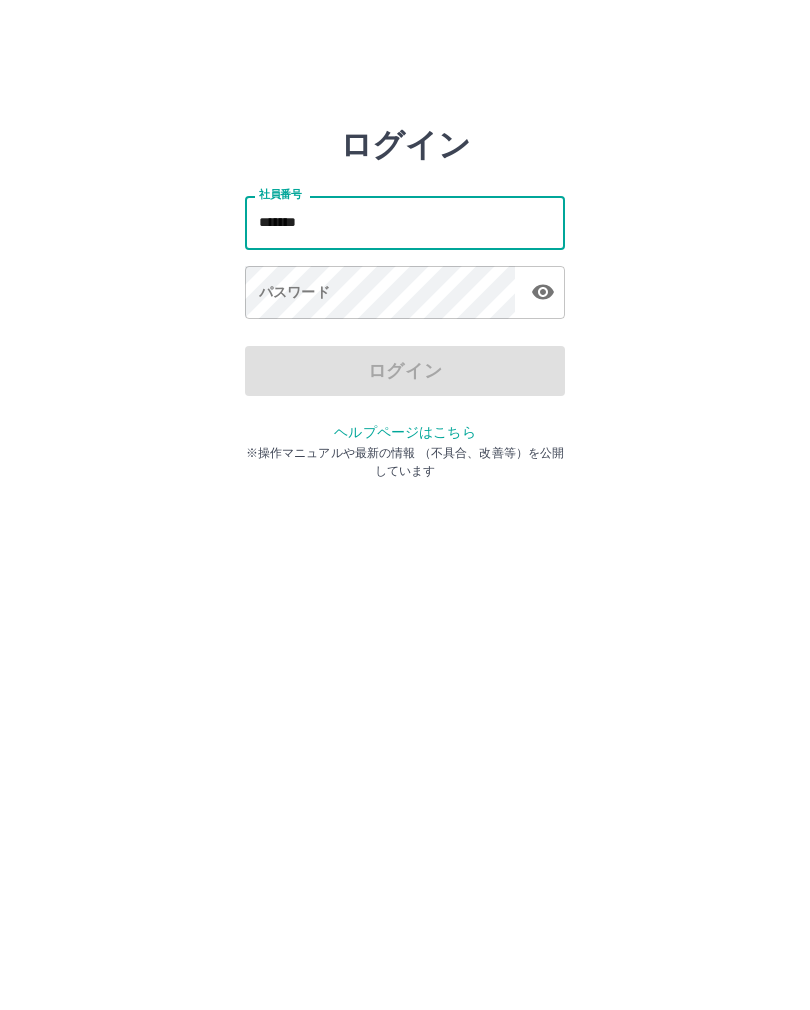 click on "*******" at bounding box center (405, 222) 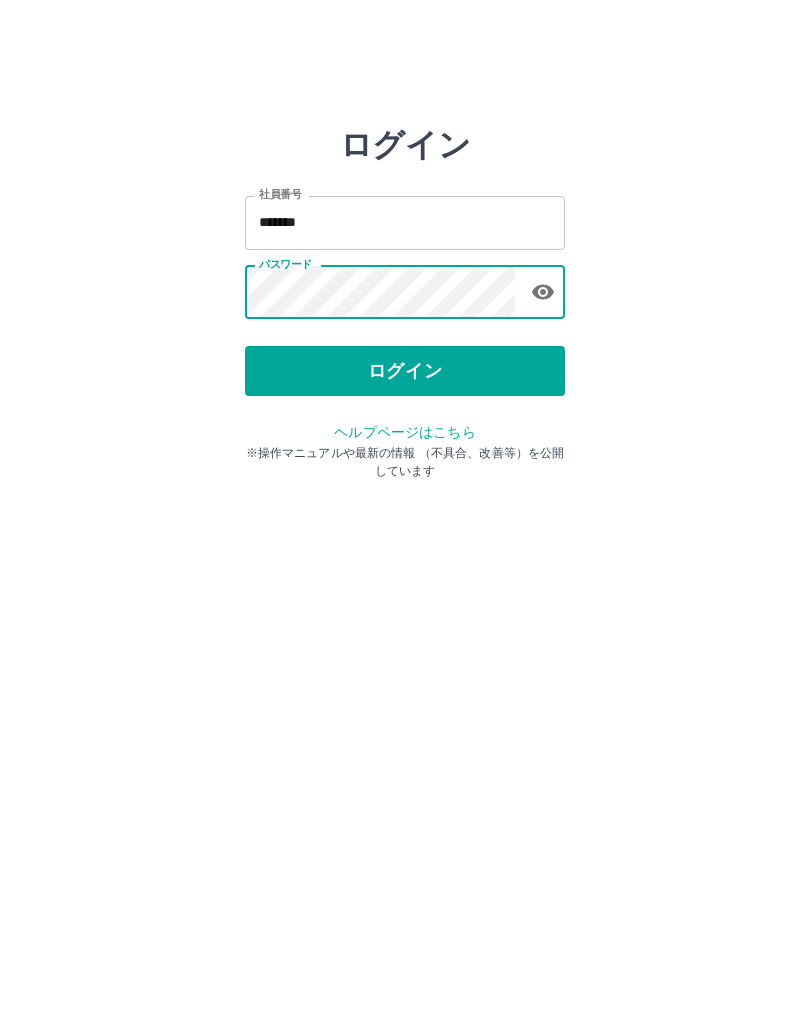 click on "ログイン" at bounding box center (405, 371) 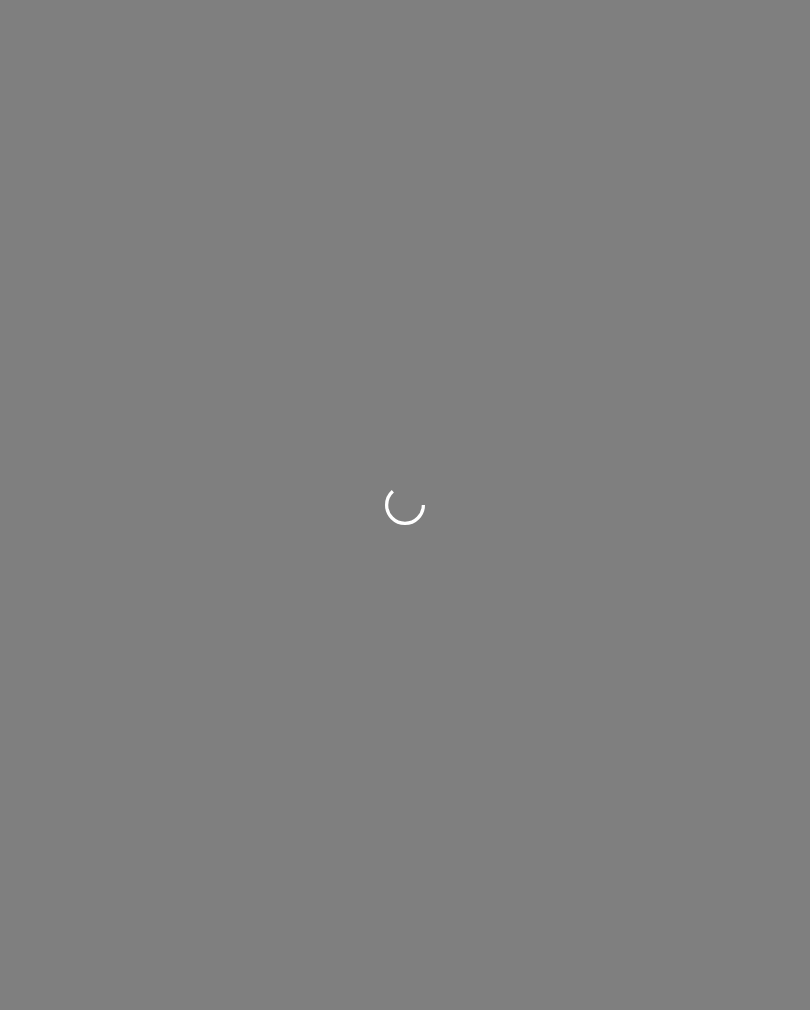 scroll, scrollTop: 0, scrollLeft: 0, axis: both 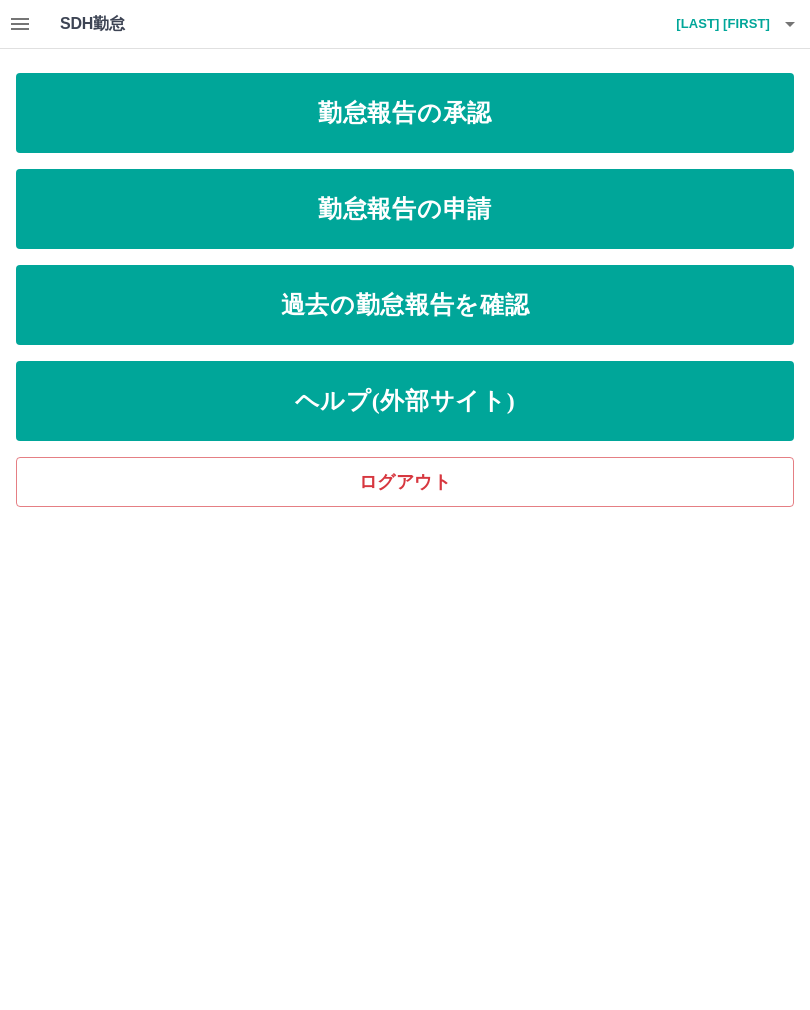click on "勤怠報告の申請" at bounding box center (405, 209) 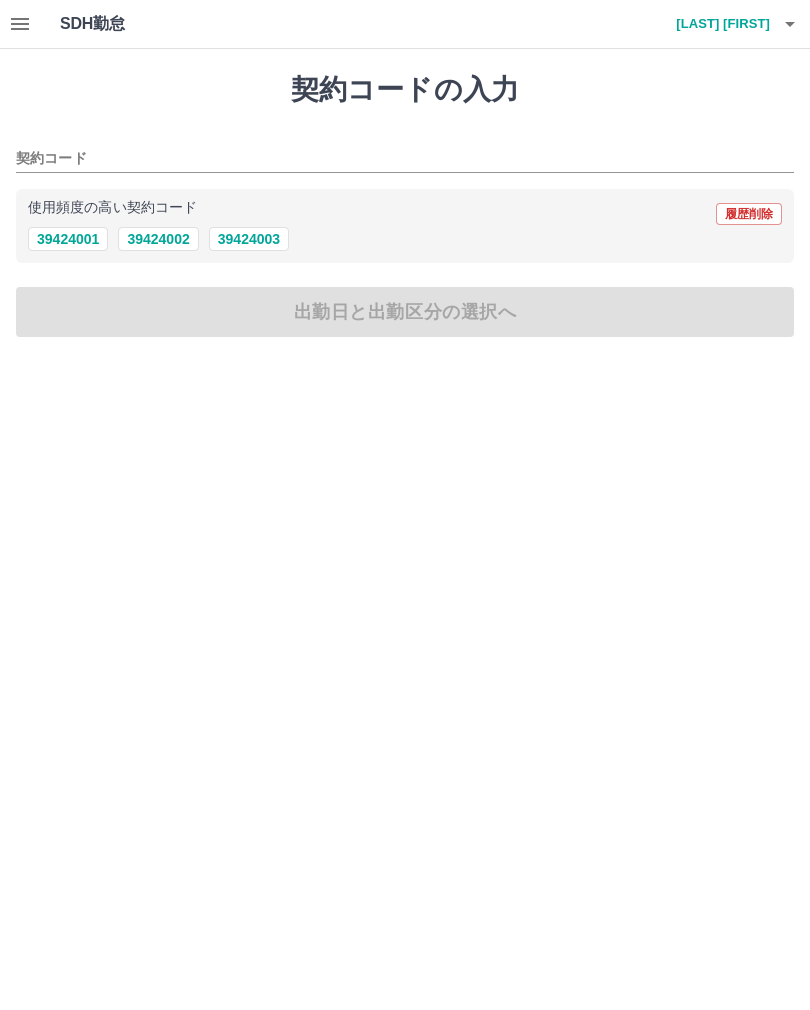 click on "39424003" at bounding box center [249, 239] 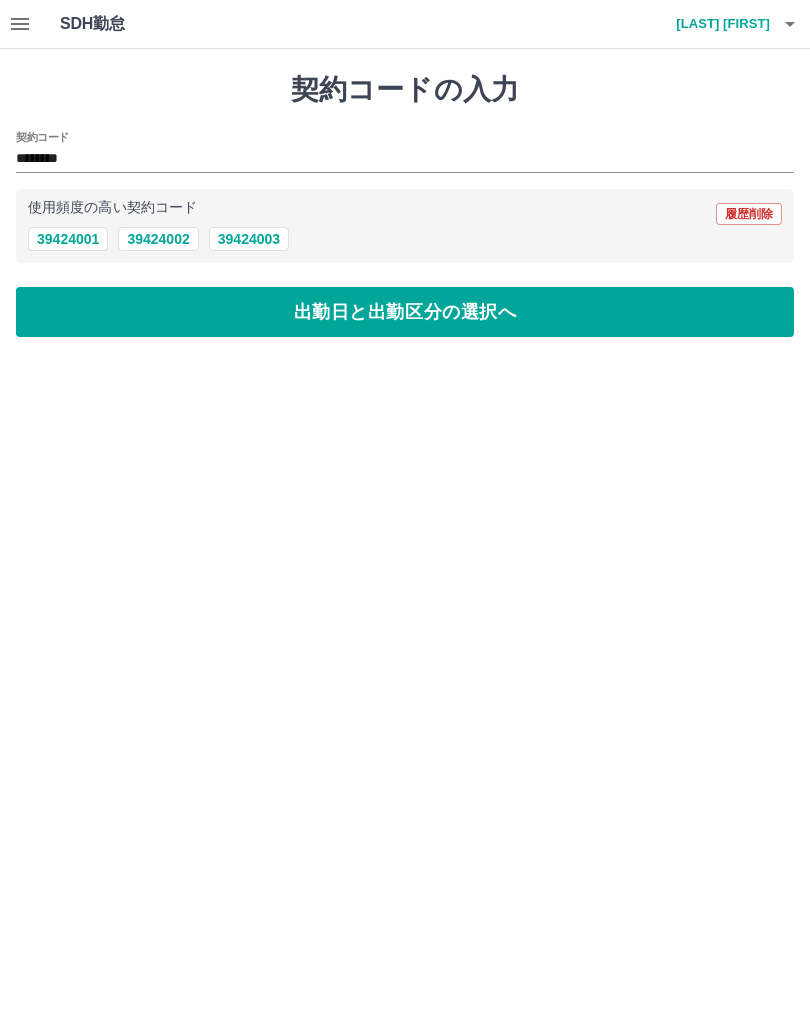 click on "出勤日と出勤区分の選択へ" at bounding box center [405, 312] 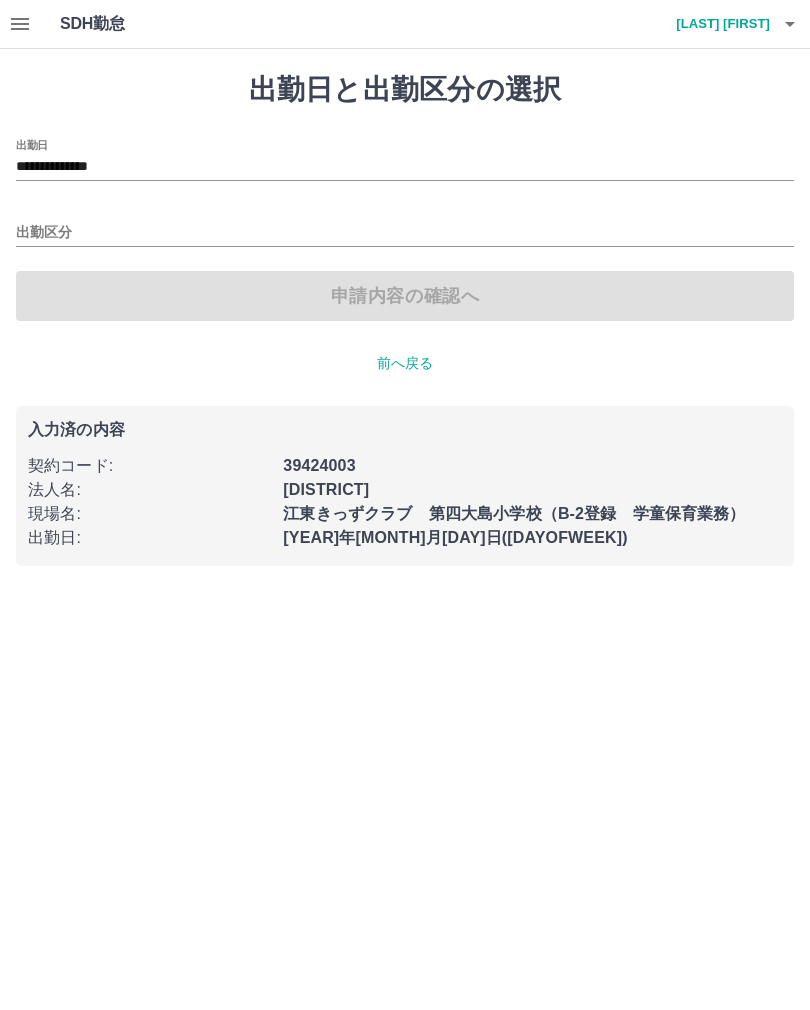 click on "出勤区分" at bounding box center [405, 233] 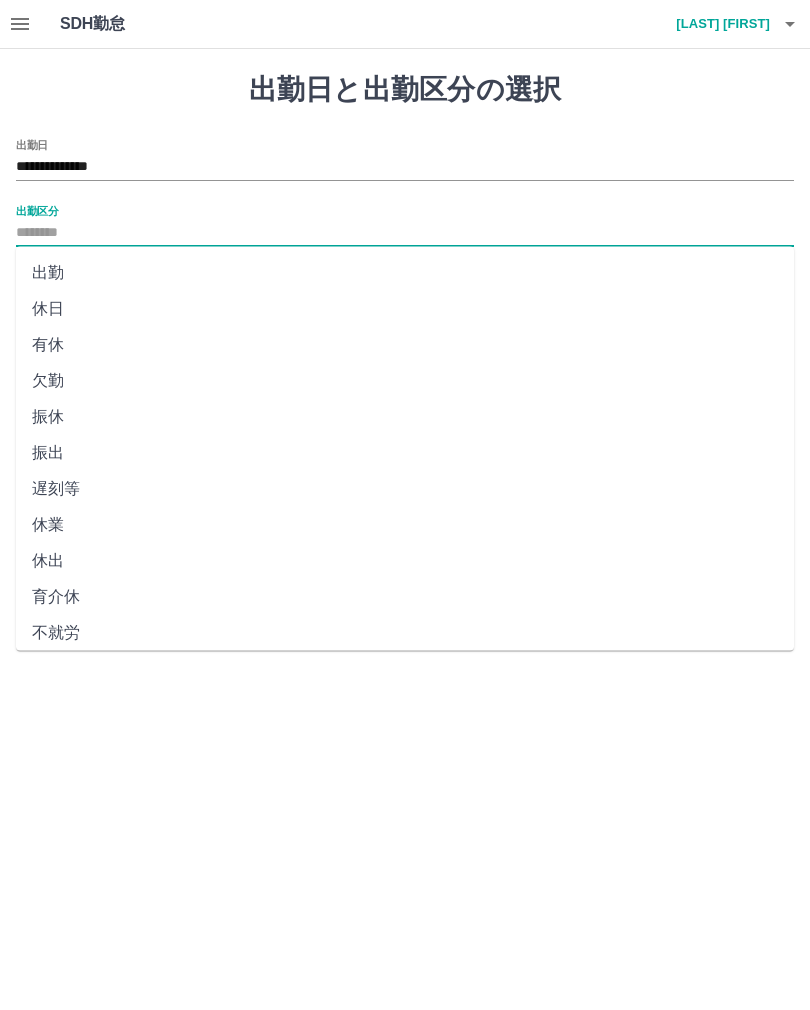 click on "出勤" at bounding box center [405, 273] 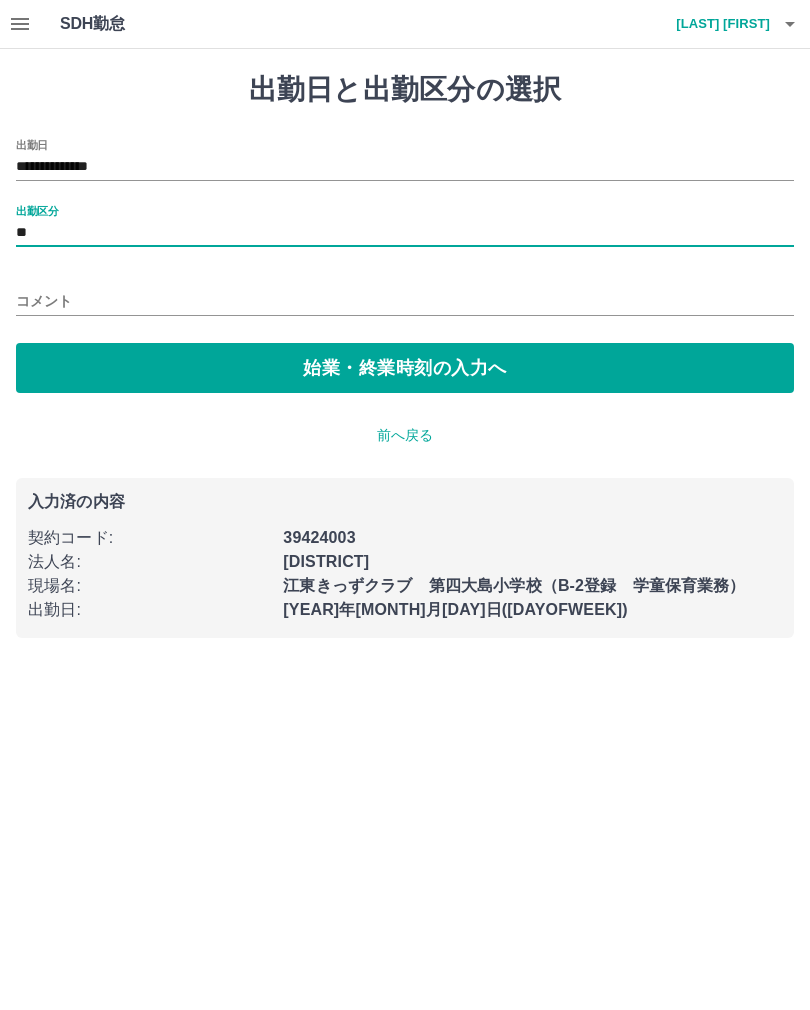 click on "始業・終業時刻の入力へ" at bounding box center [405, 368] 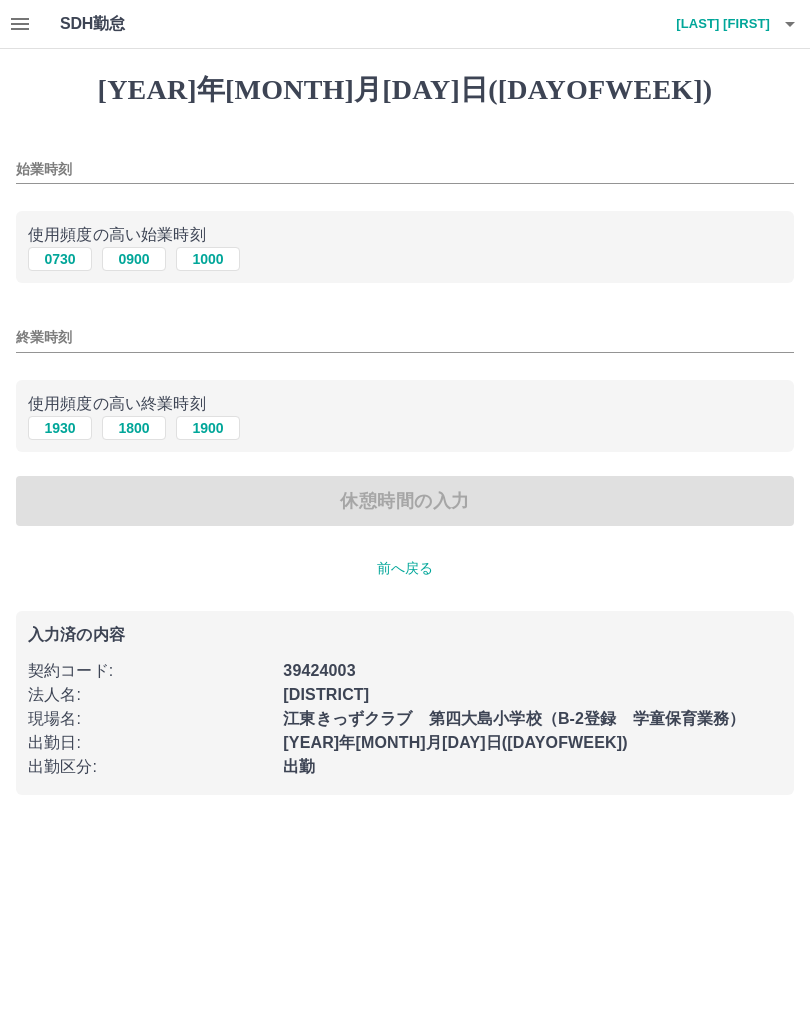 click on "始業時刻" at bounding box center [405, 169] 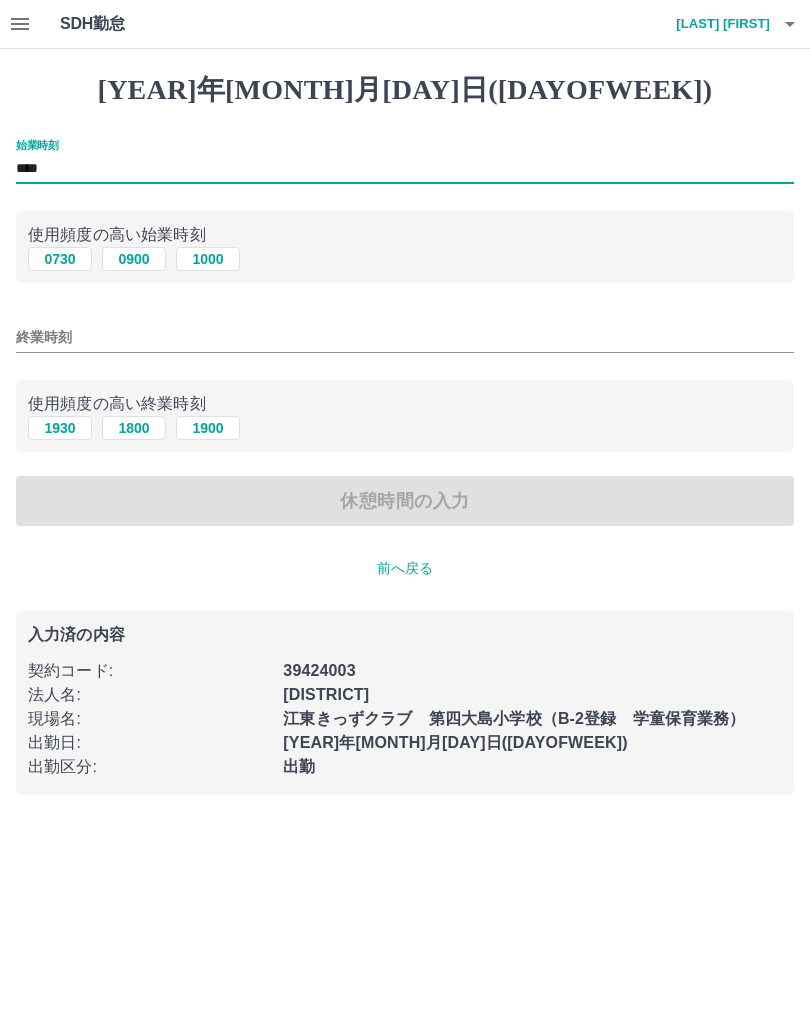 type on "****" 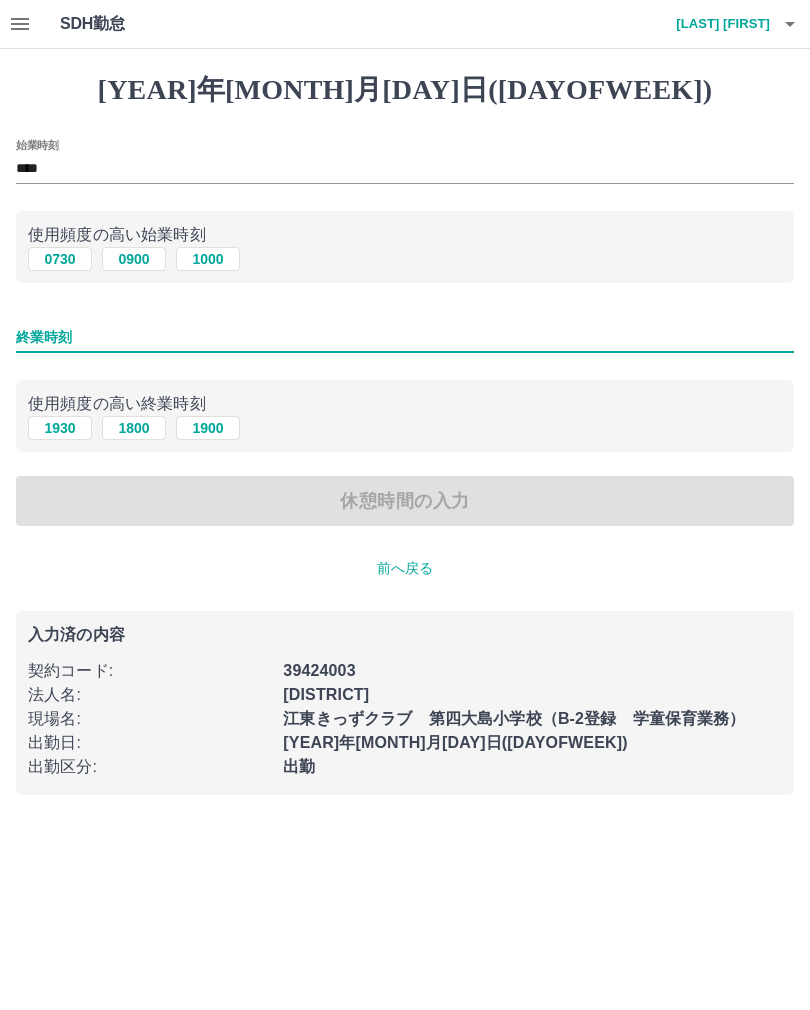 click on "1930" at bounding box center [60, 428] 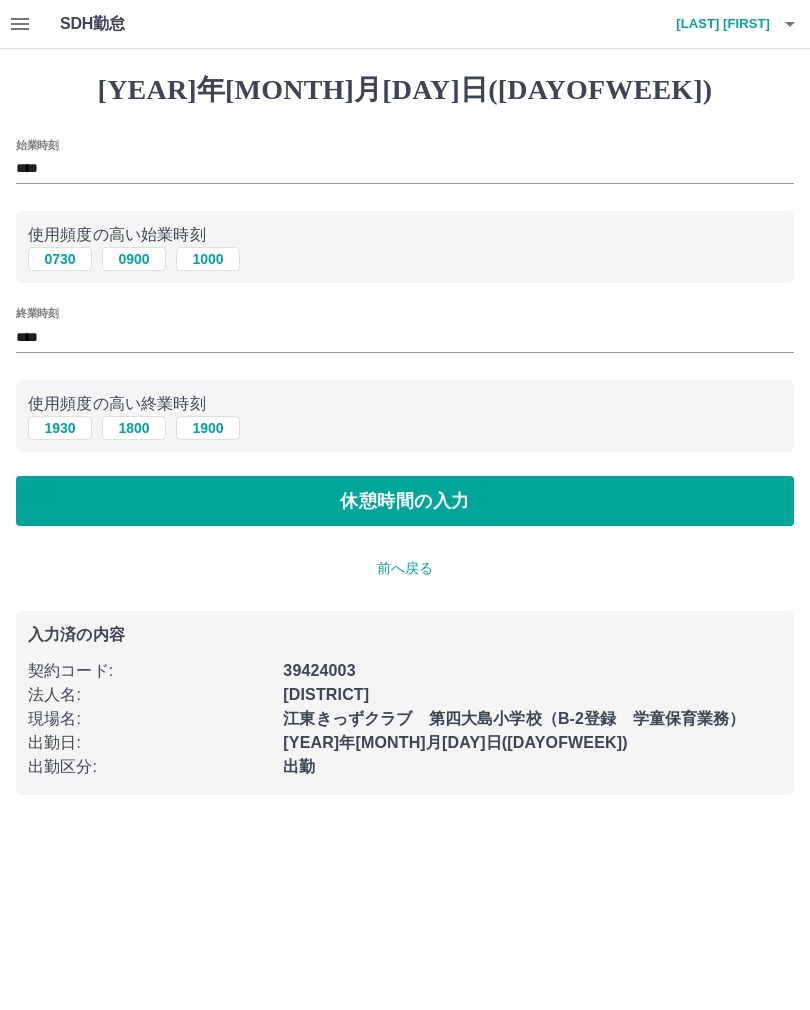 click on "休憩時間の入力" at bounding box center [405, 501] 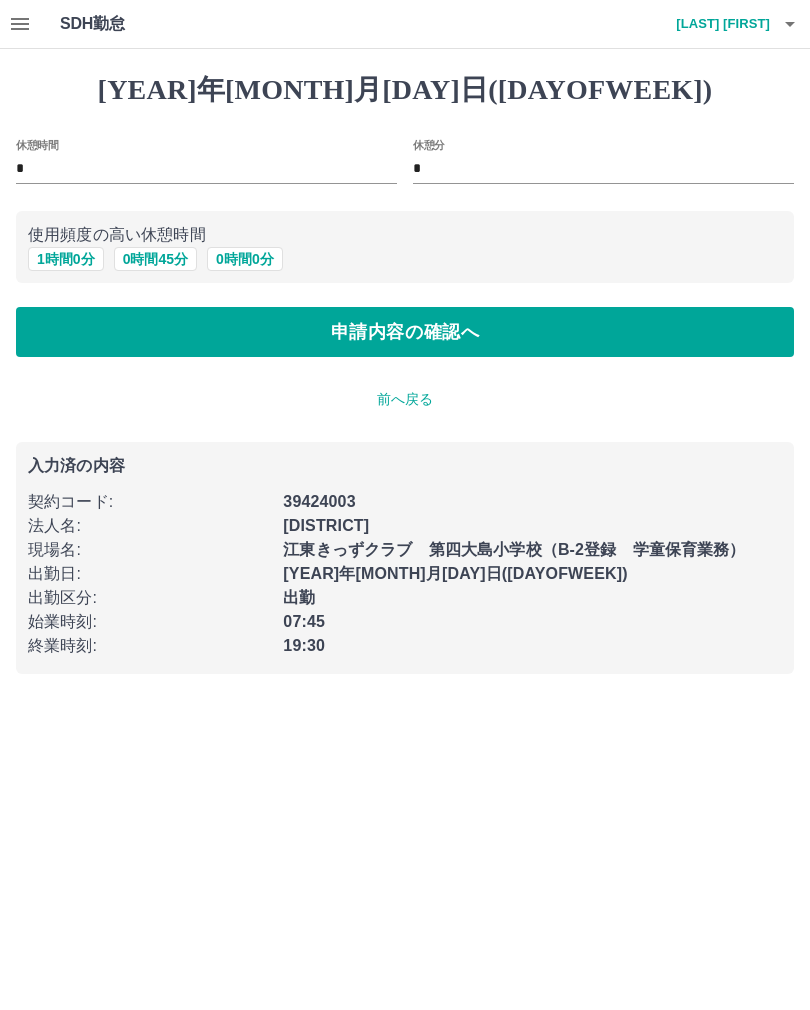 click on "1 時間 0 分" at bounding box center [66, 259] 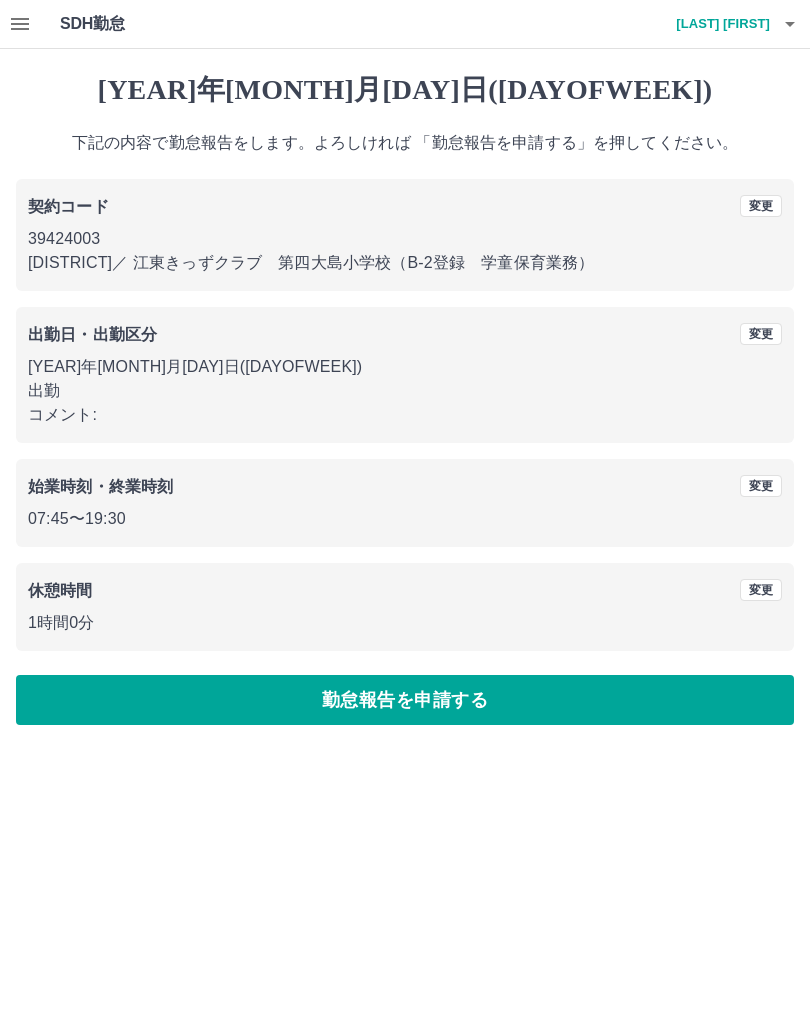 click on "勤怠報告を申請する" at bounding box center [405, 700] 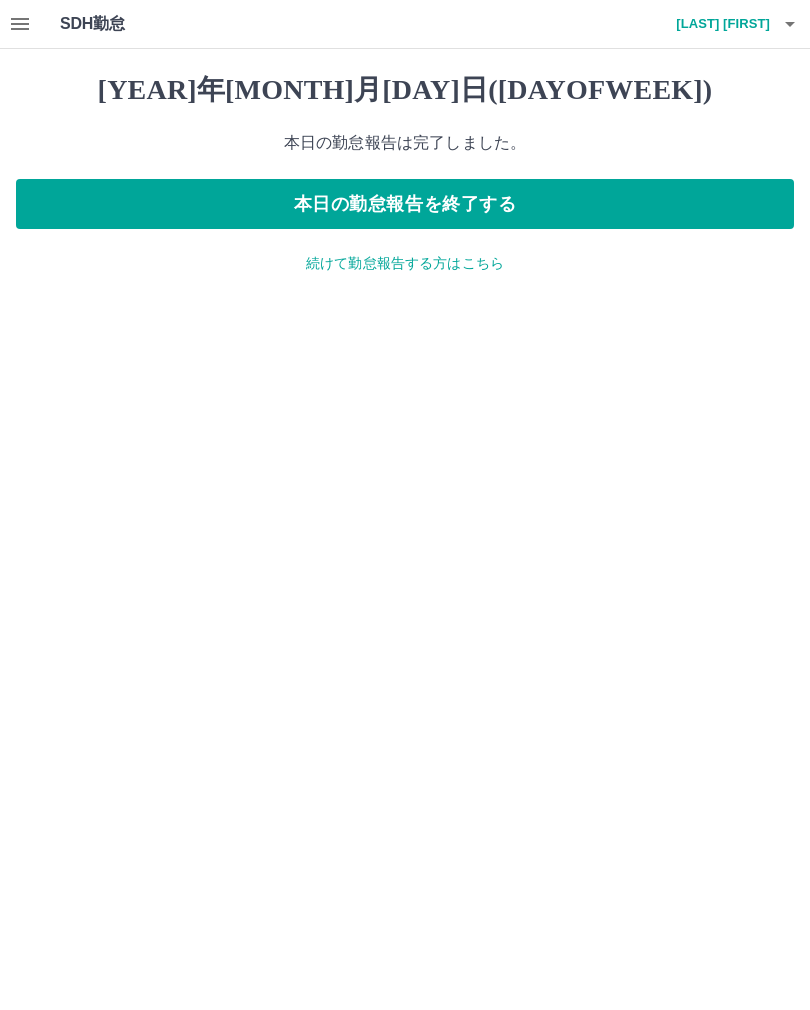 click on "本日の勤怠報告を終了する" at bounding box center (405, 204) 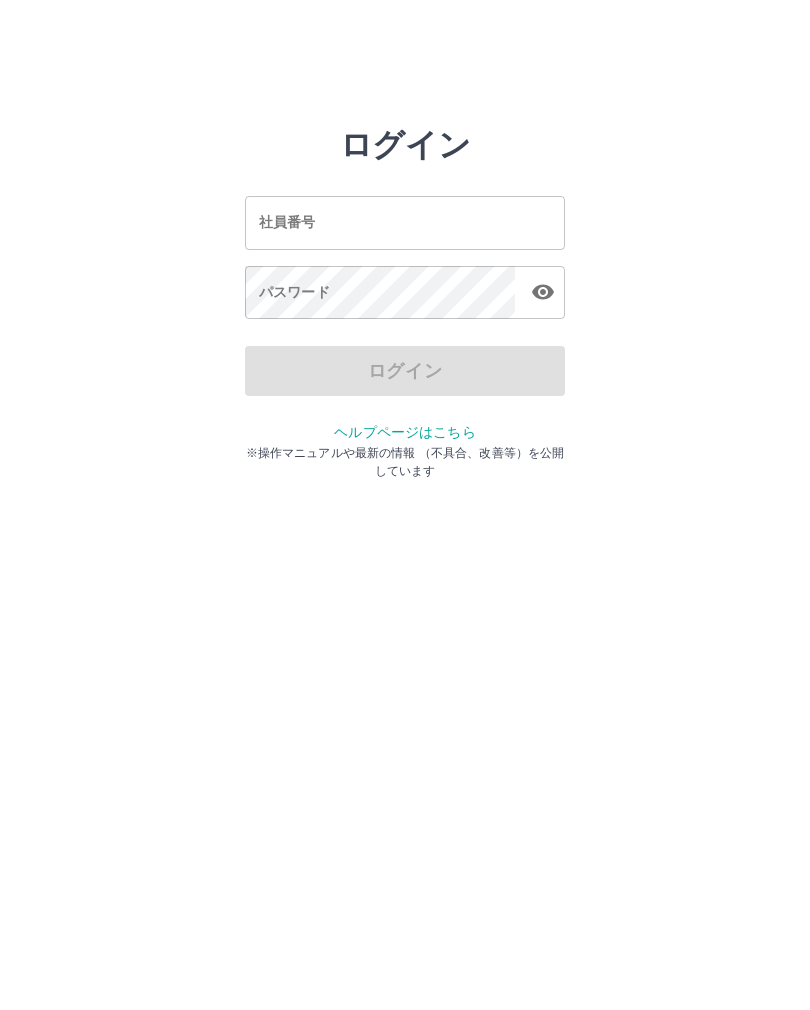 scroll, scrollTop: 0, scrollLeft: 0, axis: both 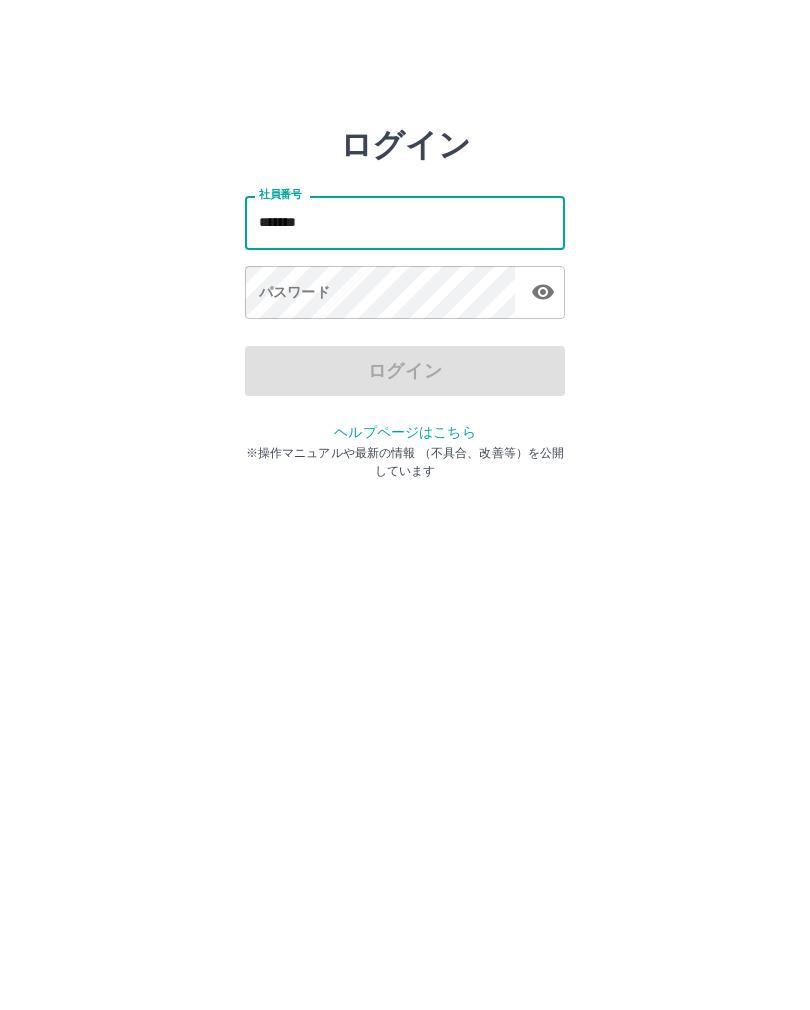 type on "*******" 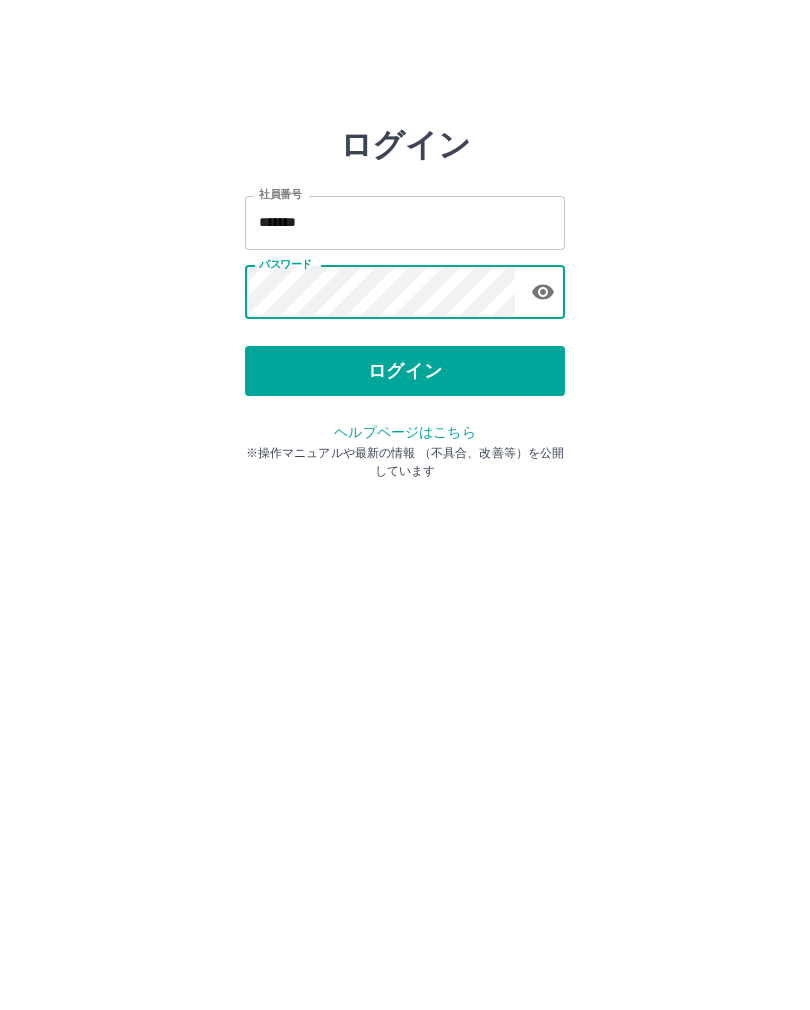 click on "ログイン" at bounding box center (405, 371) 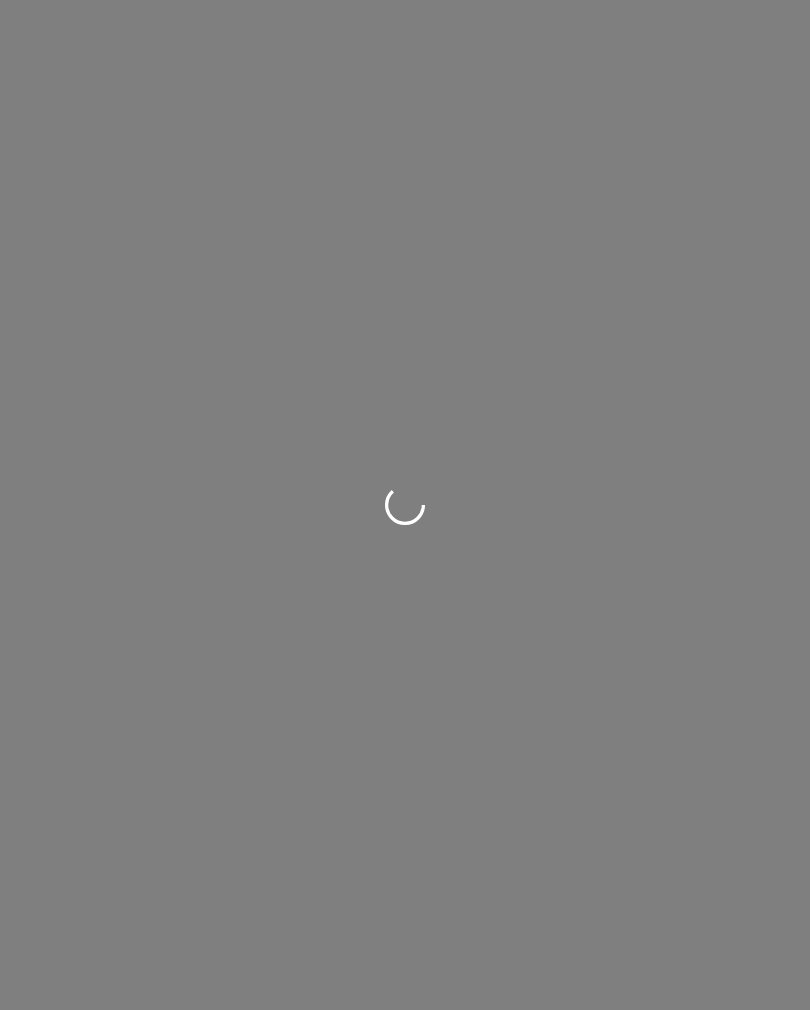 scroll, scrollTop: 0, scrollLeft: 0, axis: both 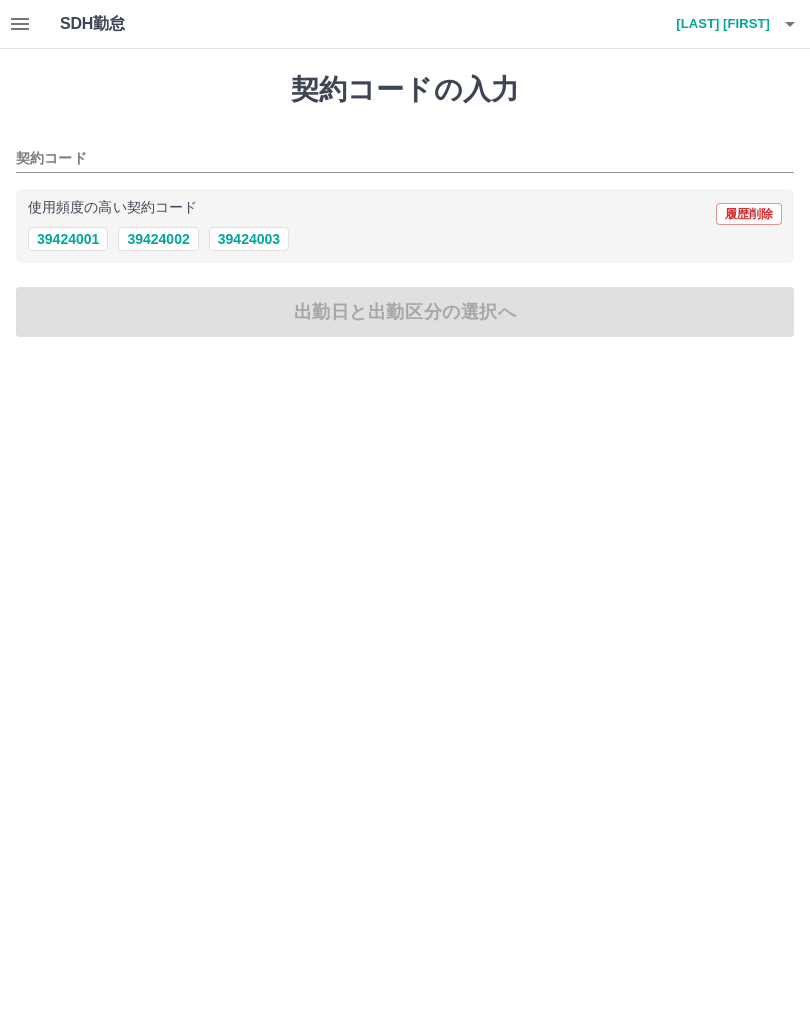 click on "39424001" at bounding box center [68, 239] 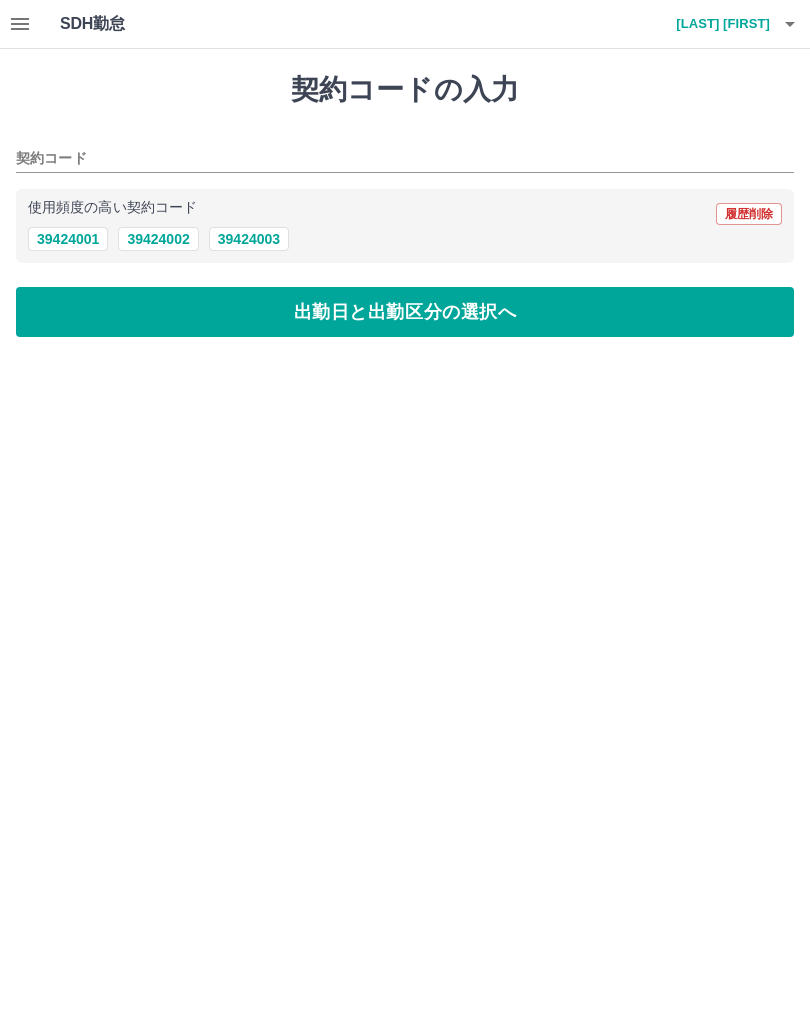 type on "********" 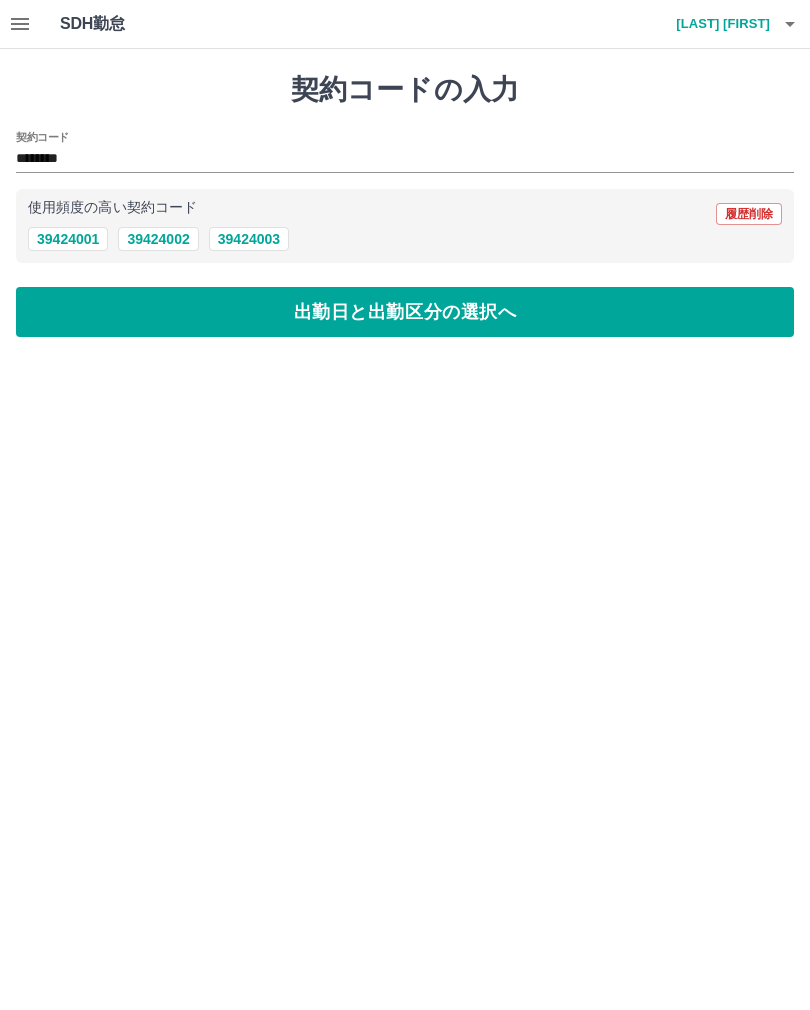 click on "出勤日と出勤区分の選択へ" at bounding box center [405, 312] 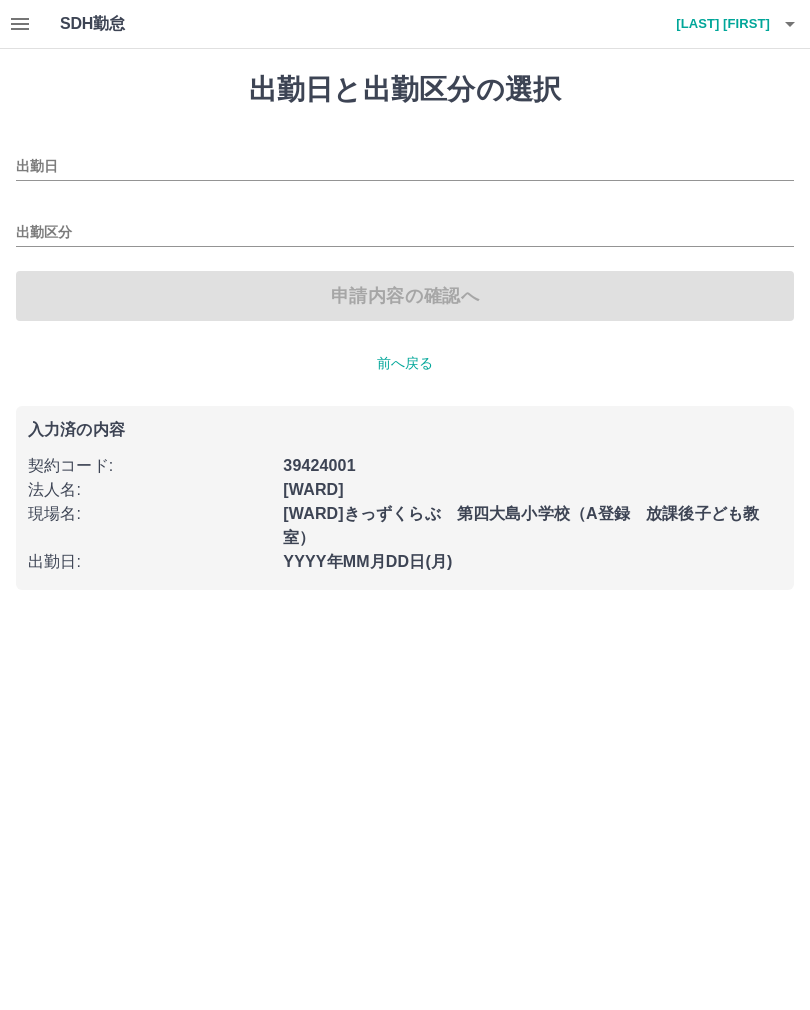 type on "**********" 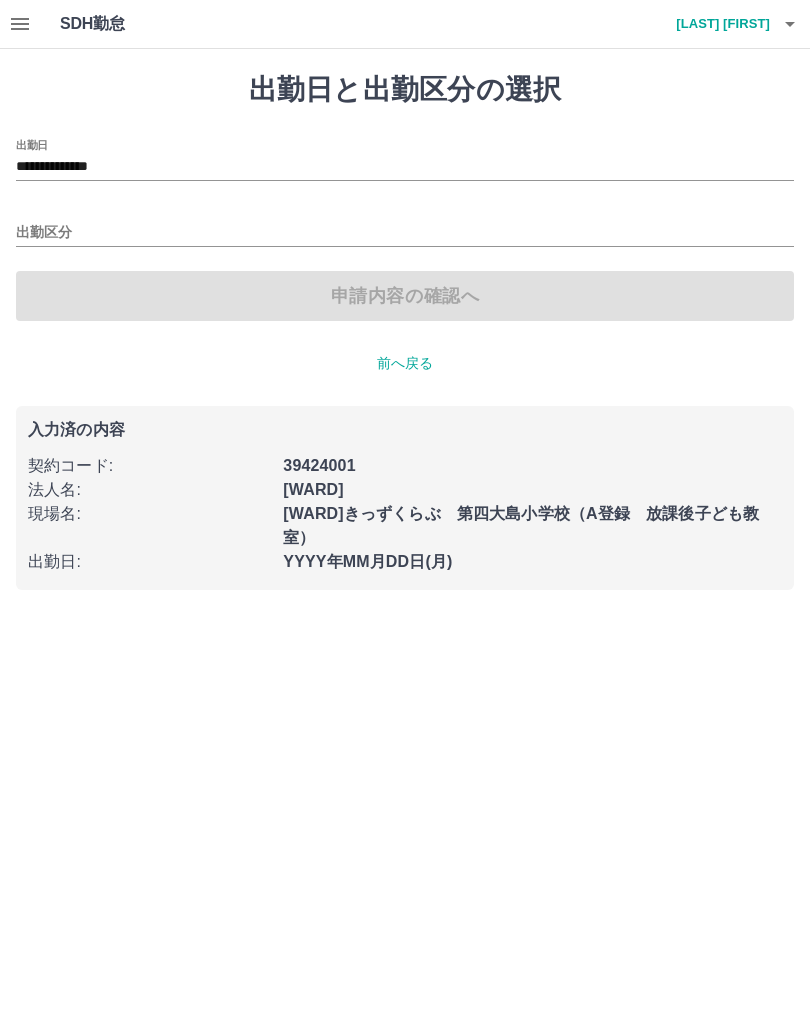 click on "出勤区分" at bounding box center [405, 233] 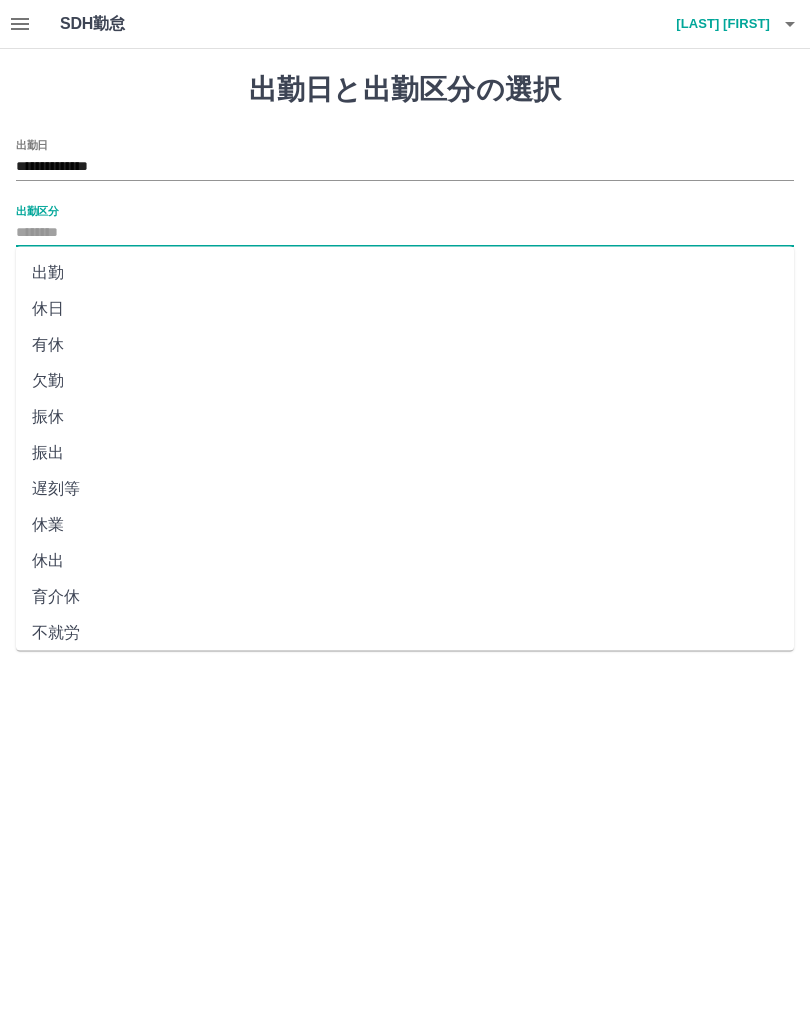 click on "出勤" at bounding box center [405, 273] 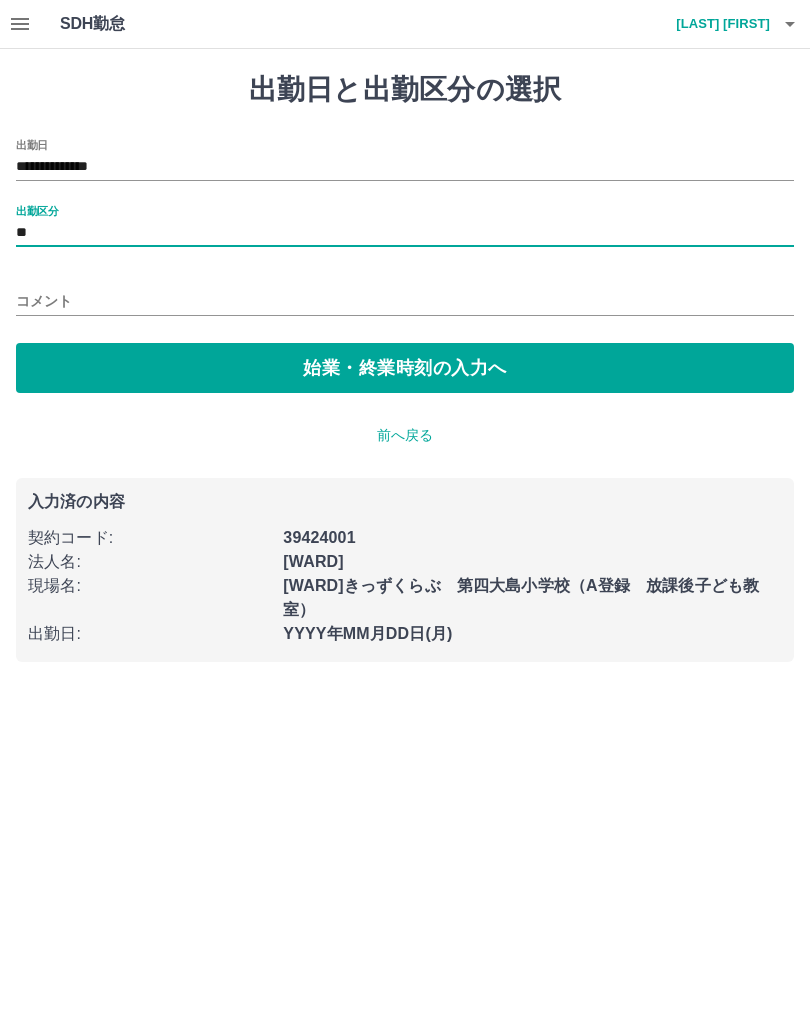 click on "始業・終業時刻の入力へ" at bounding box center (405, 368) 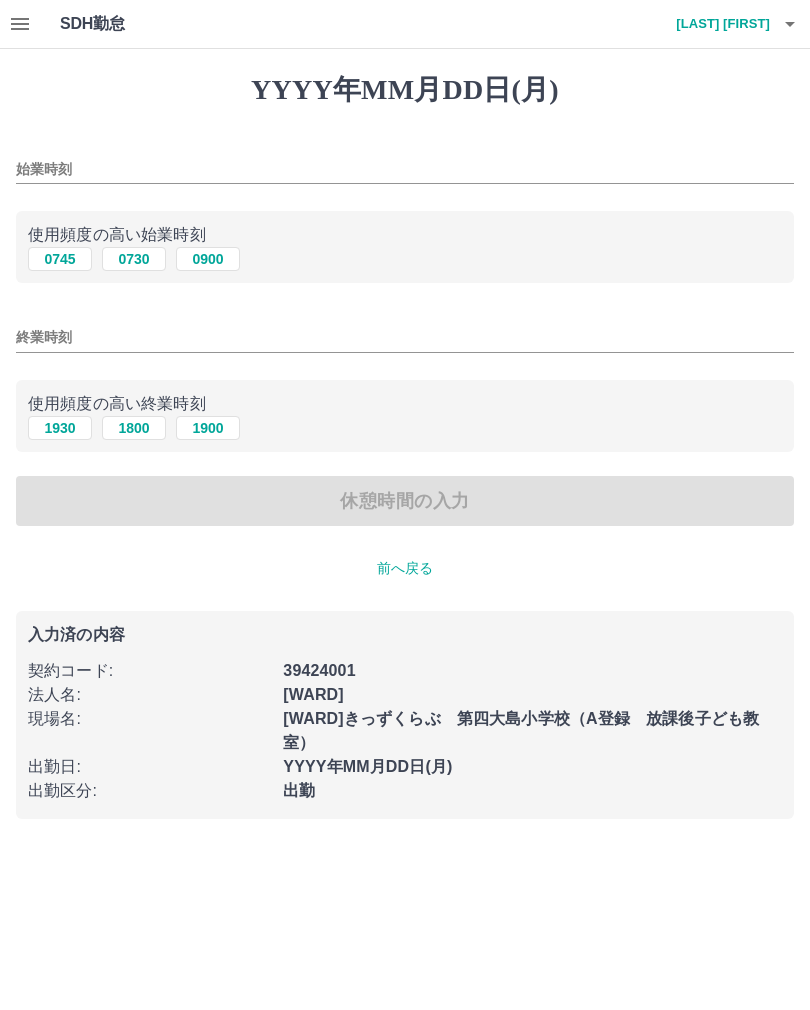 click on "始業時刻" at bounding box center (405, 169) 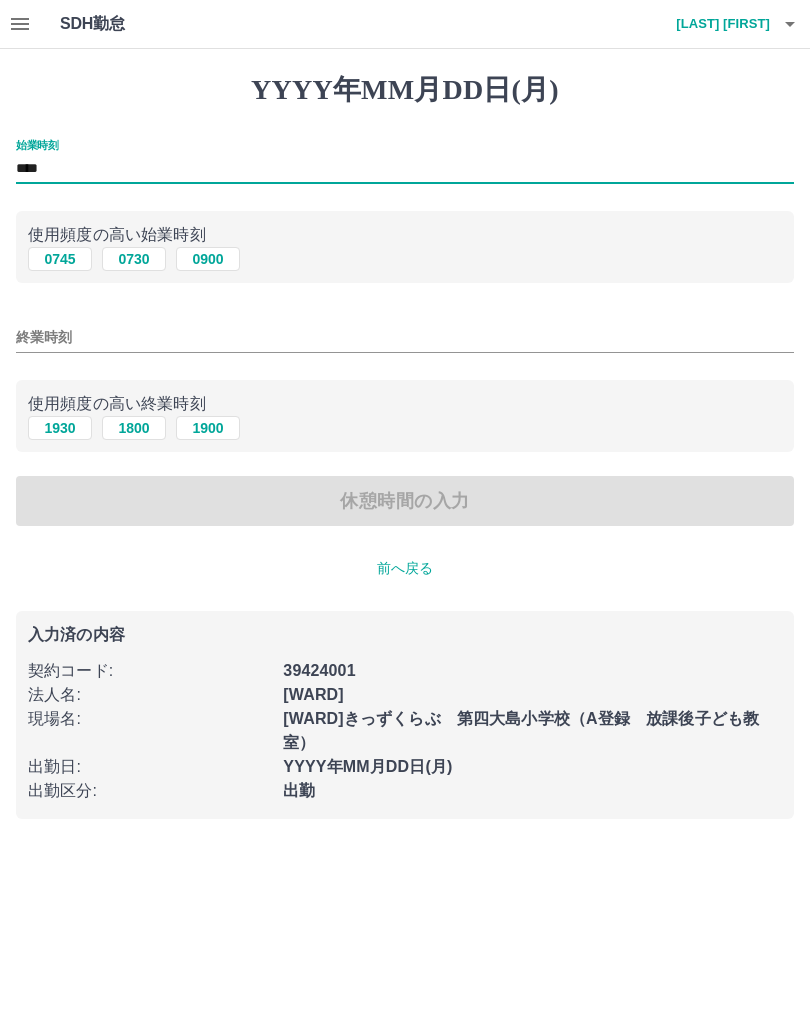 type on "****" 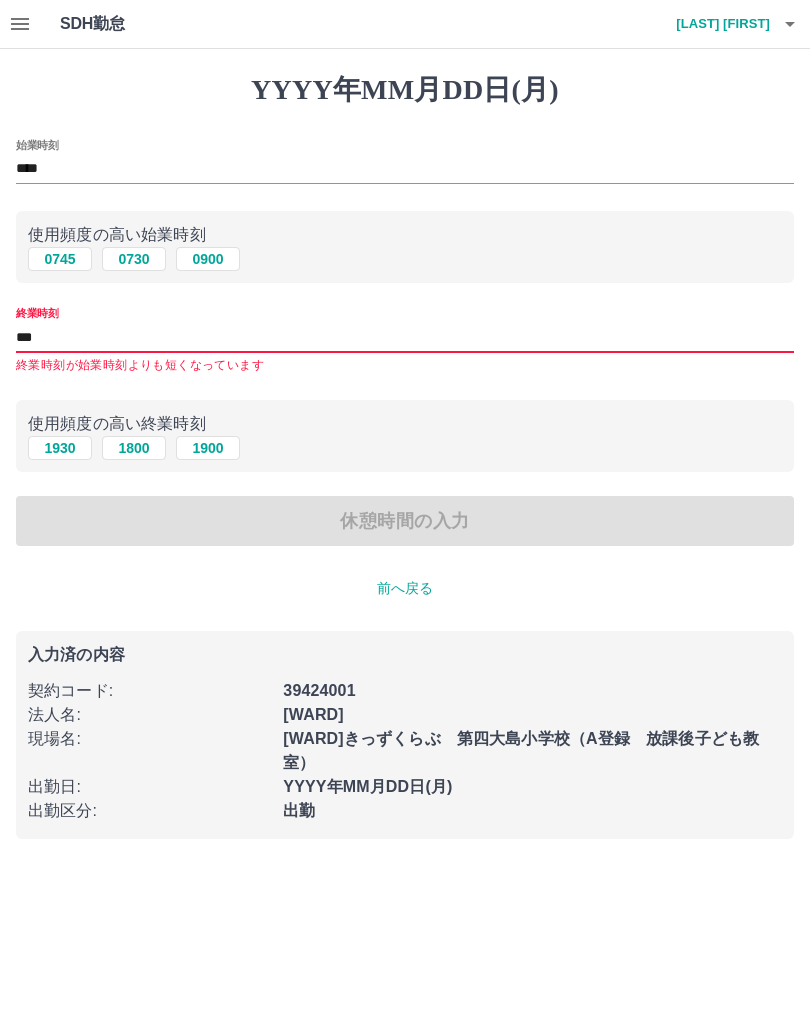 type on "****" 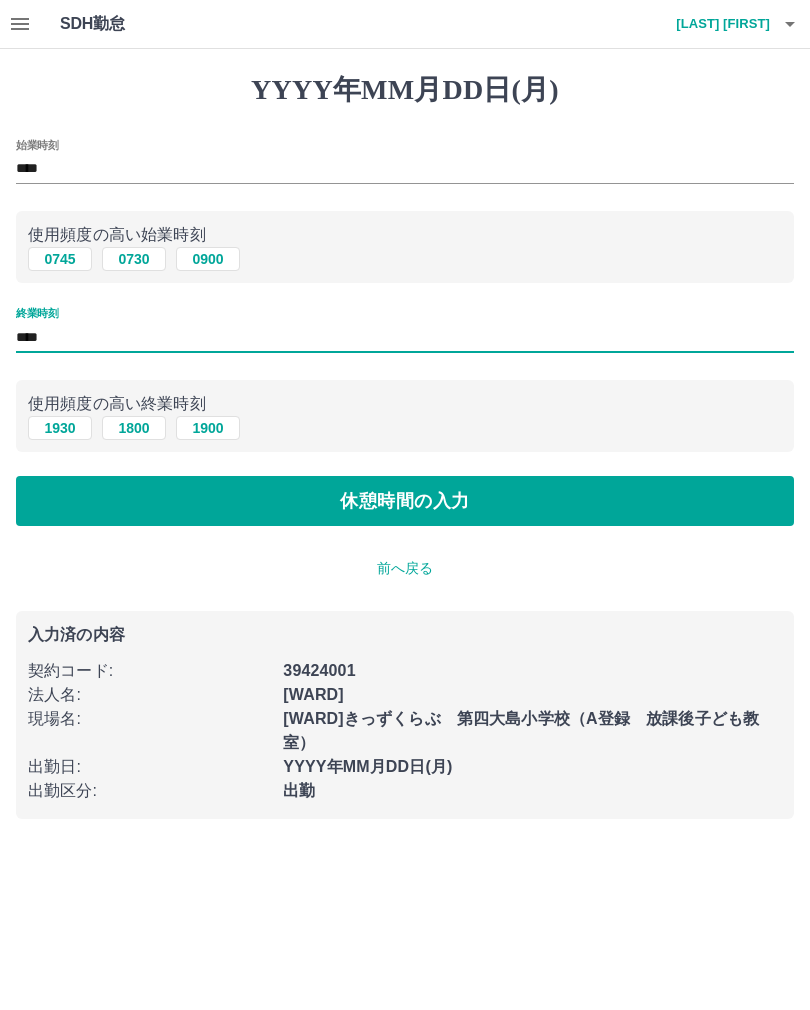 click on "休憩時間の入力" at bounding box center [405, 501] 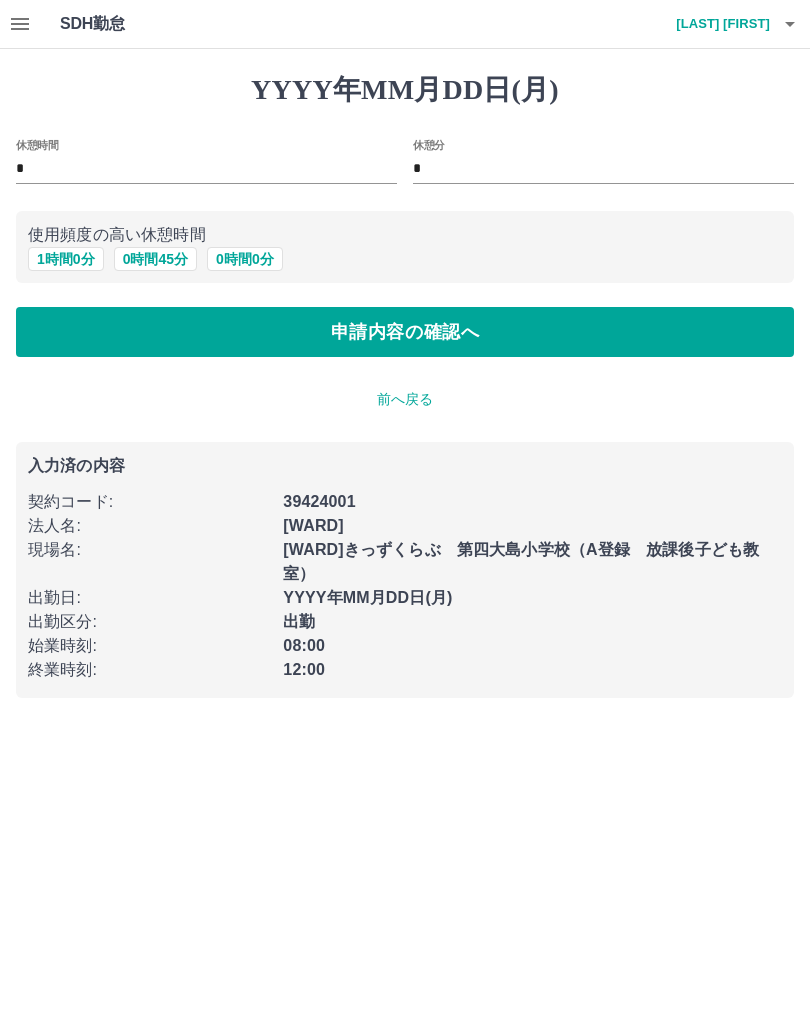 click on "0 時間 0 分" at bounding box center (245, 259) 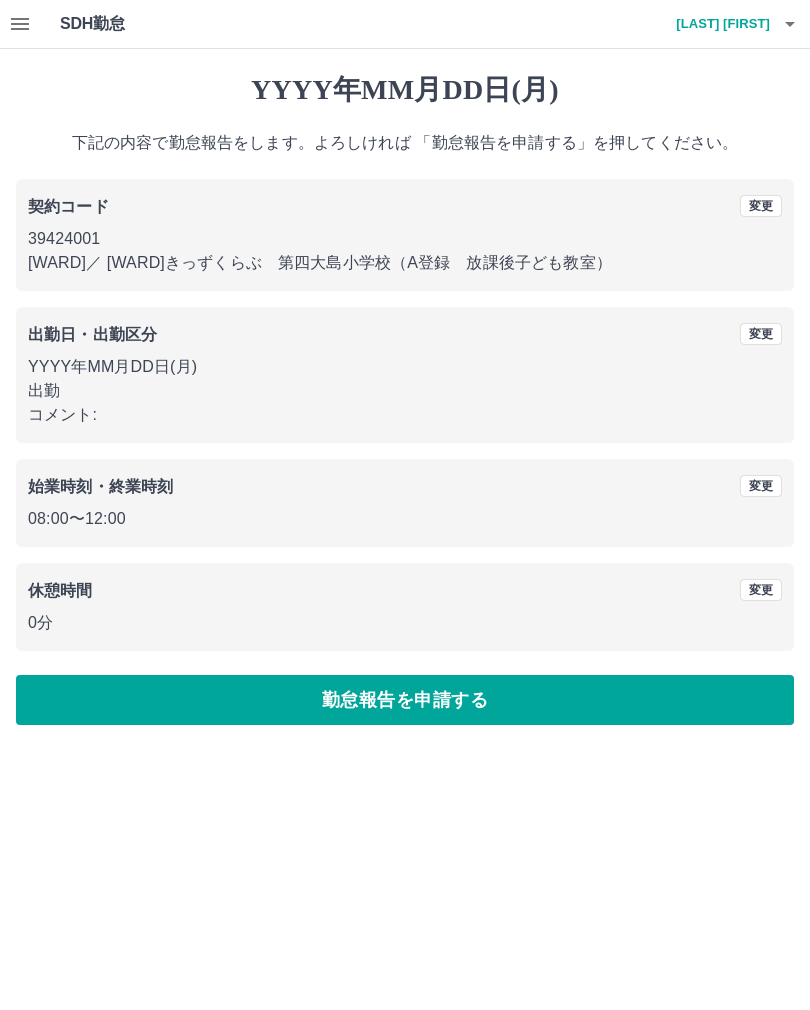 click on "勤怠報告を申請する" at bounding box center [405, 700] 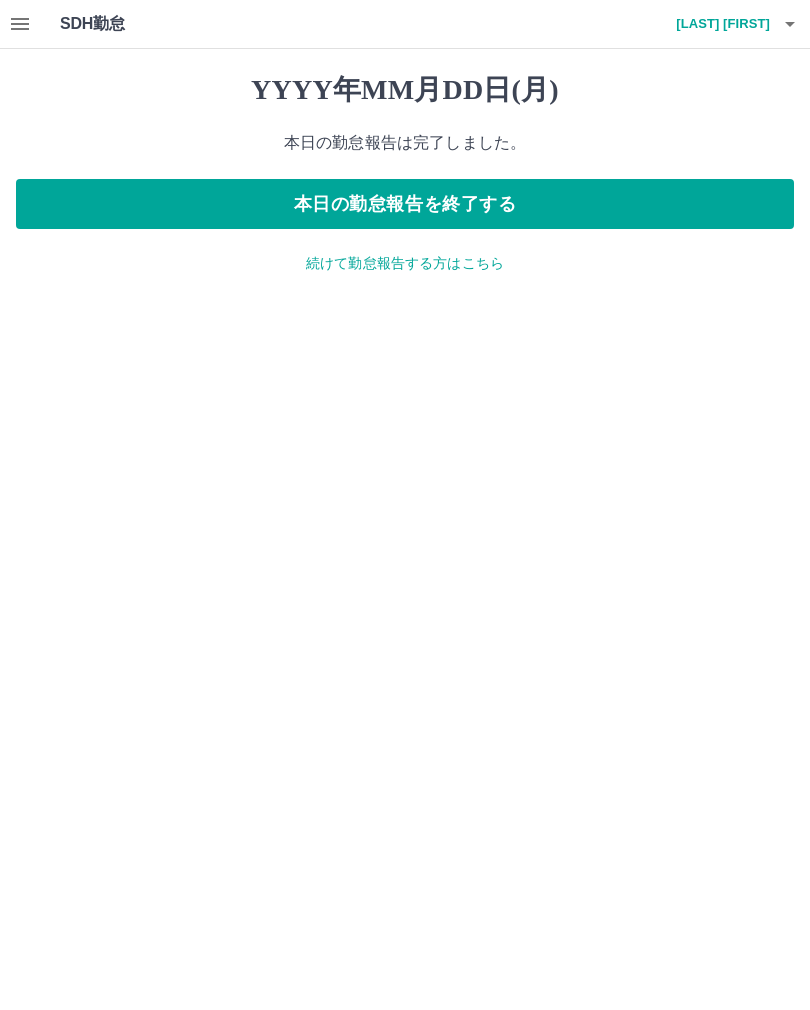 click on "本日の勤怠報告を終了する" at bounding box center [405, 204] 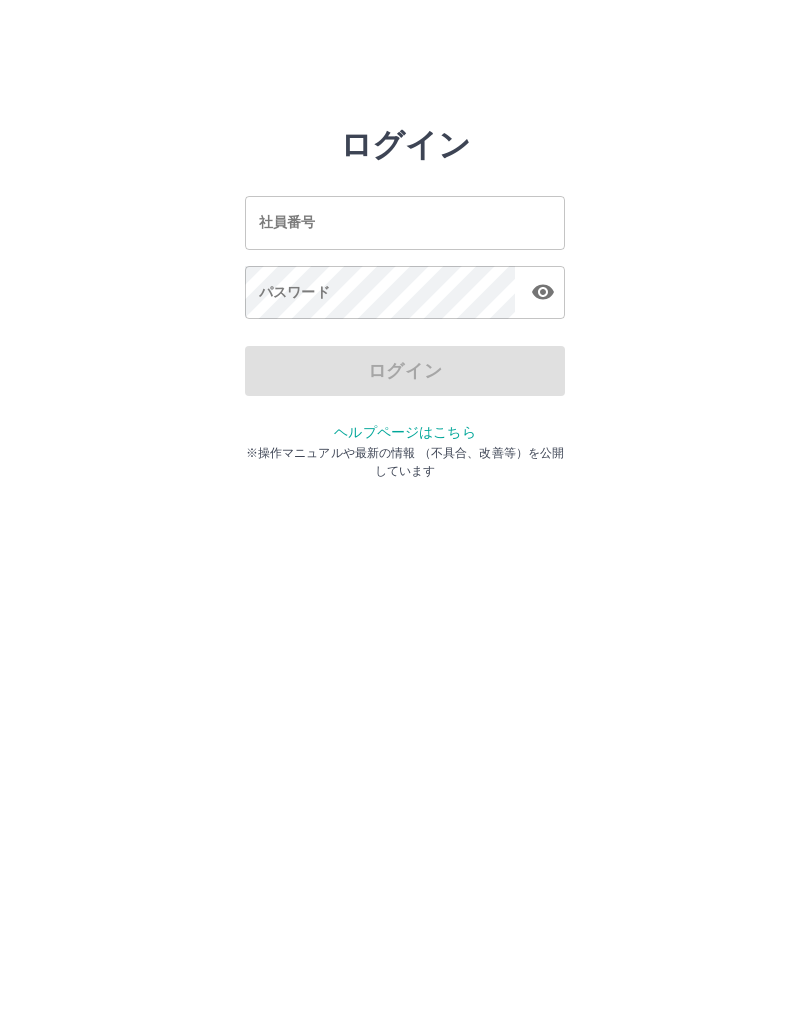 scroll, scrollTop: 0, scrollLeft: 0, axis: both 